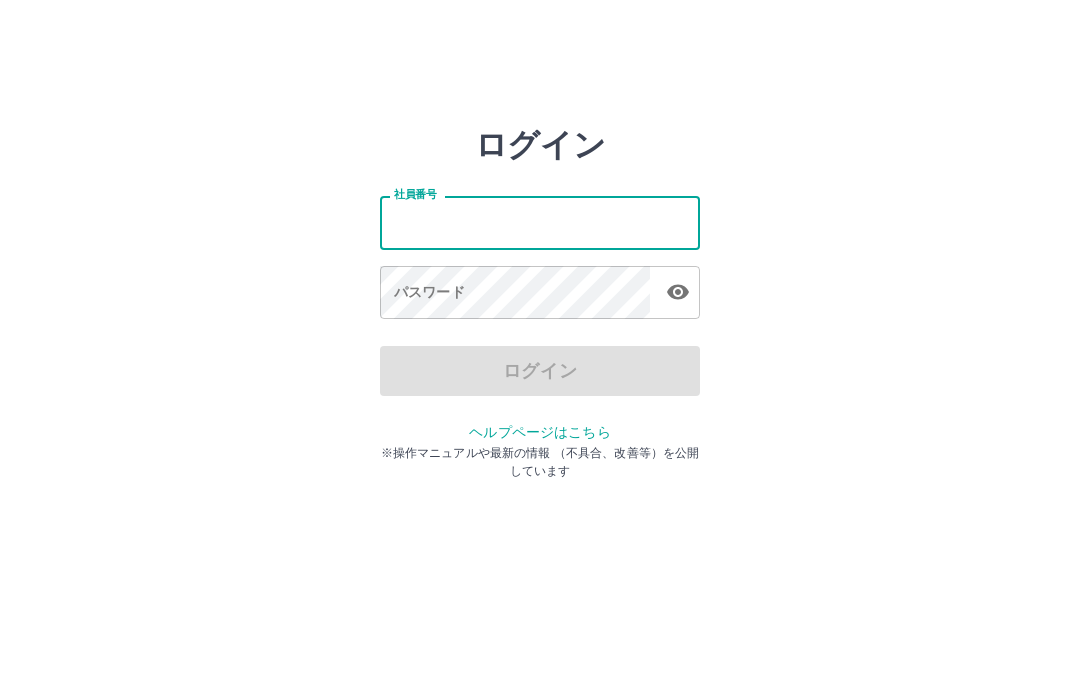 scroll, scrollTop: 0, scrollLeft: 0, axis: both 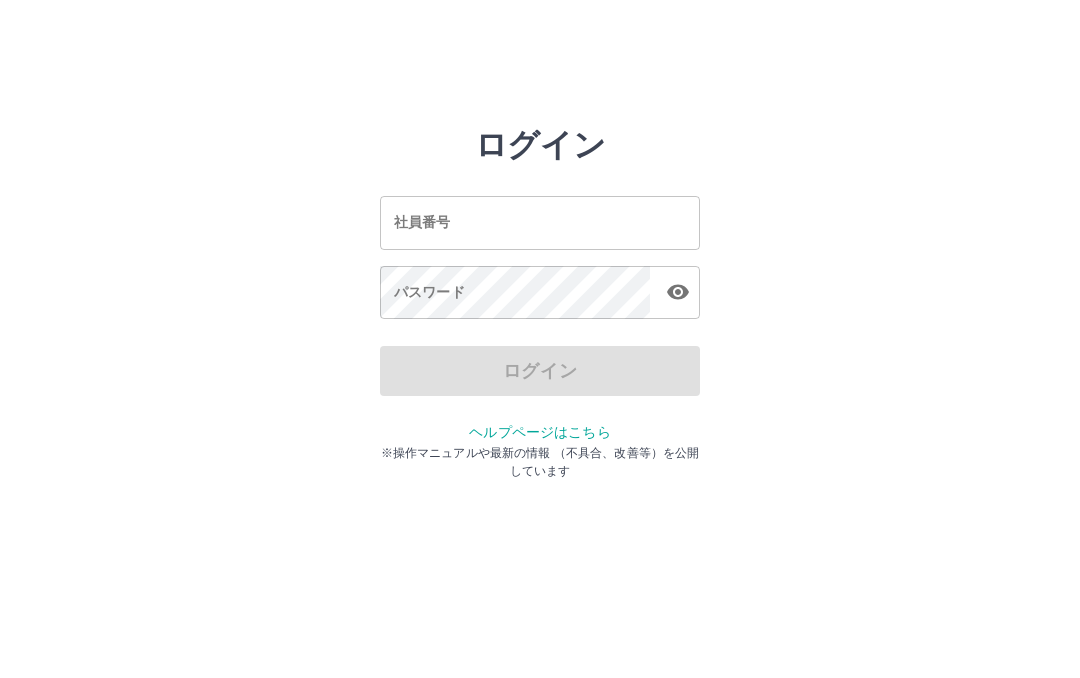 click on "ログイン 社員番号 社員番号 パスワード パスワード ログイン ヘルプページはこちら ※操作マニュアルや最新の情報 （不具合、改善等）を公開しています" at bounding box center (540, 223) 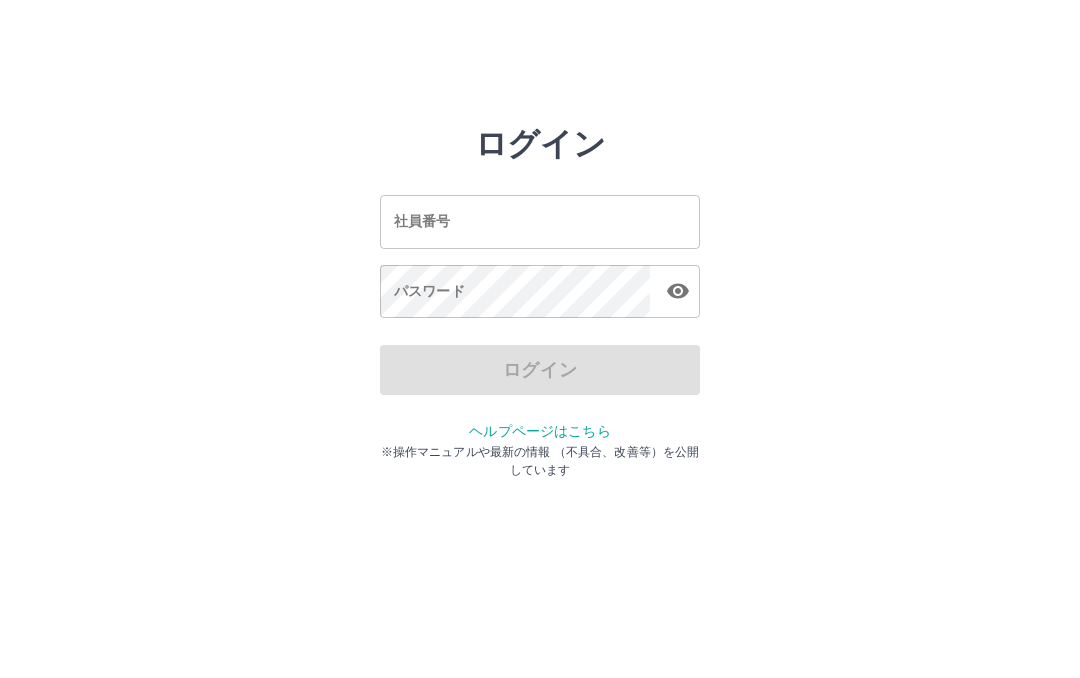 click on "社員番号" at bounding box center [540, 222] 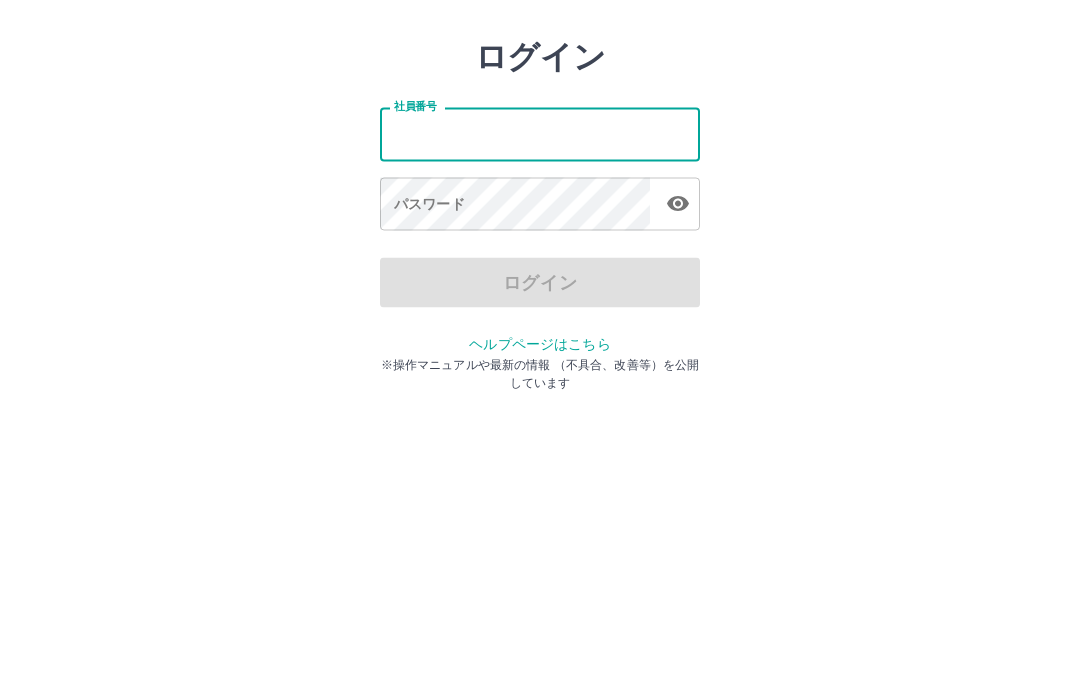 click on "ログイン 社員番号 社員番号 パスワード パスワード ログイン ヘルプページはこちら ※操作マニュアルや最新の情報 （不具合、改善等）を公開しています" at bounding box center (540, 286) 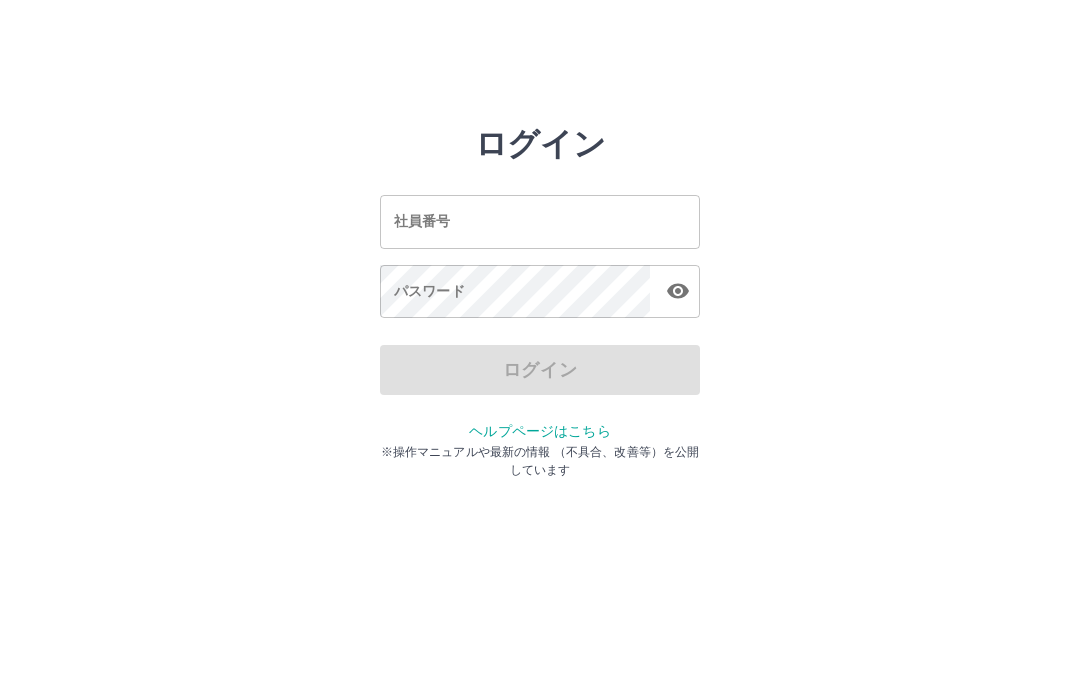 click on "社員番号" at bounding box center (540, 222) 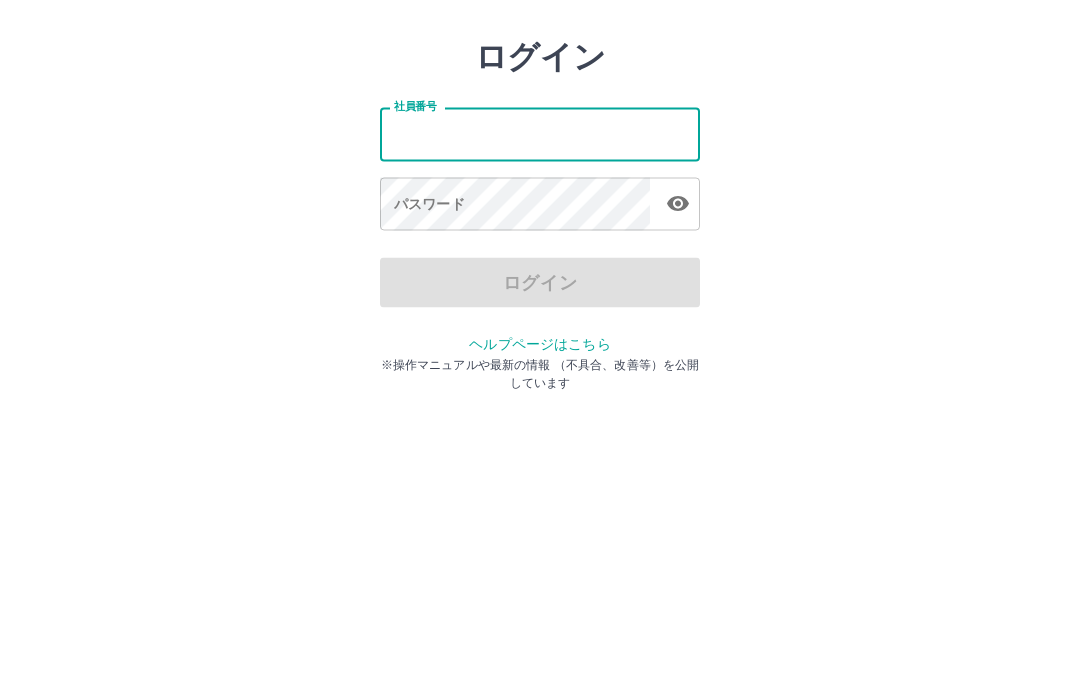 type on "*******" 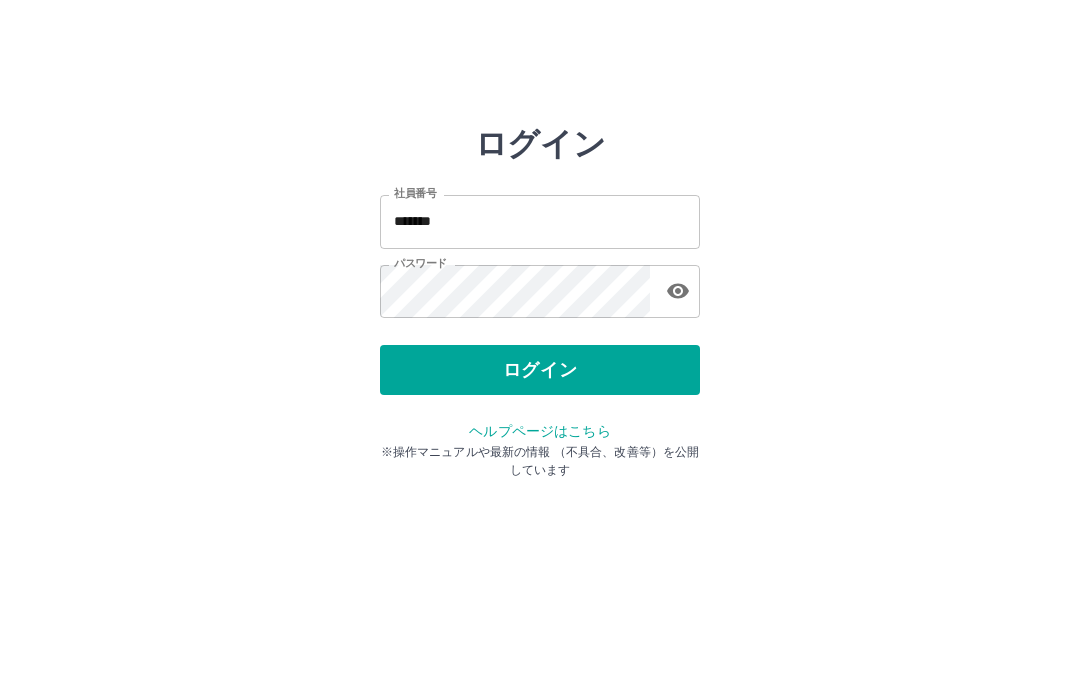 click on "ログイン" at bounding box center (540, 371) 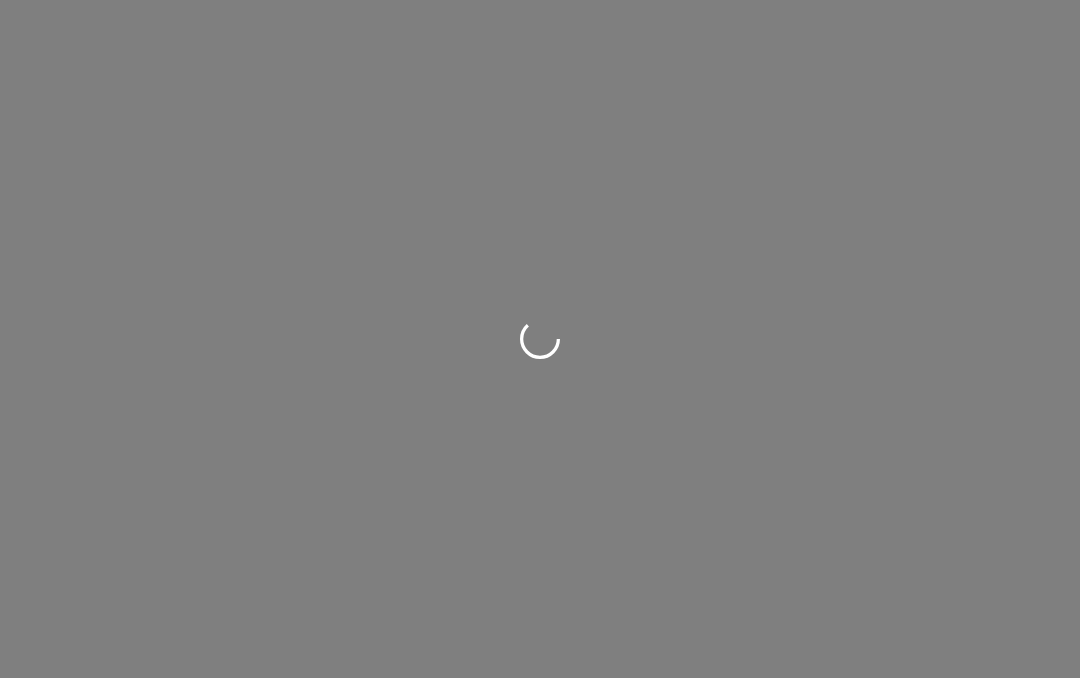 scroll, scrollTop: 0, scrollLeft: 0, axis: both 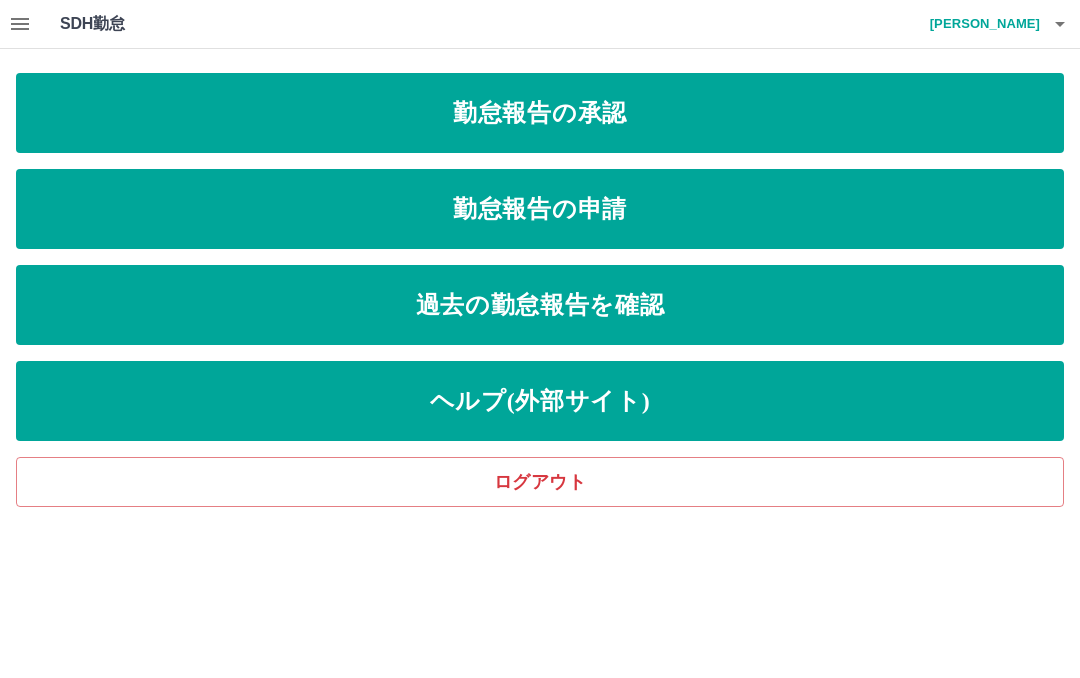 click on "勤怠報告の申請" at bounding box center (540, 209) 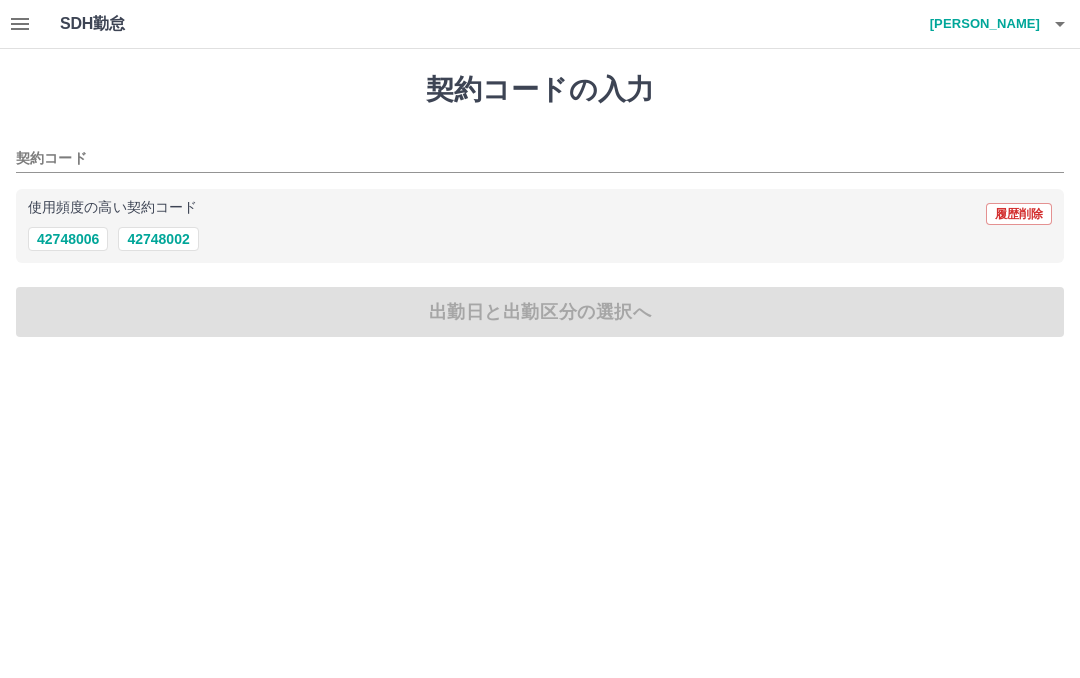 click on "42748002" at bounding box center [158, 239] 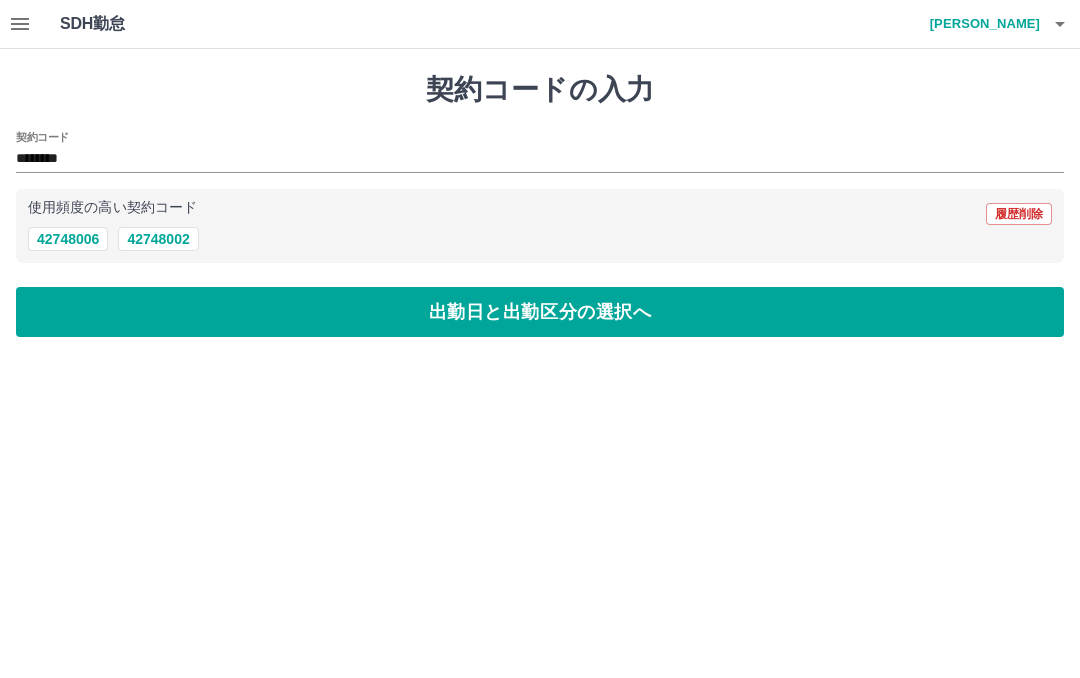 click on "42748006" at bounding box center (68, 239) 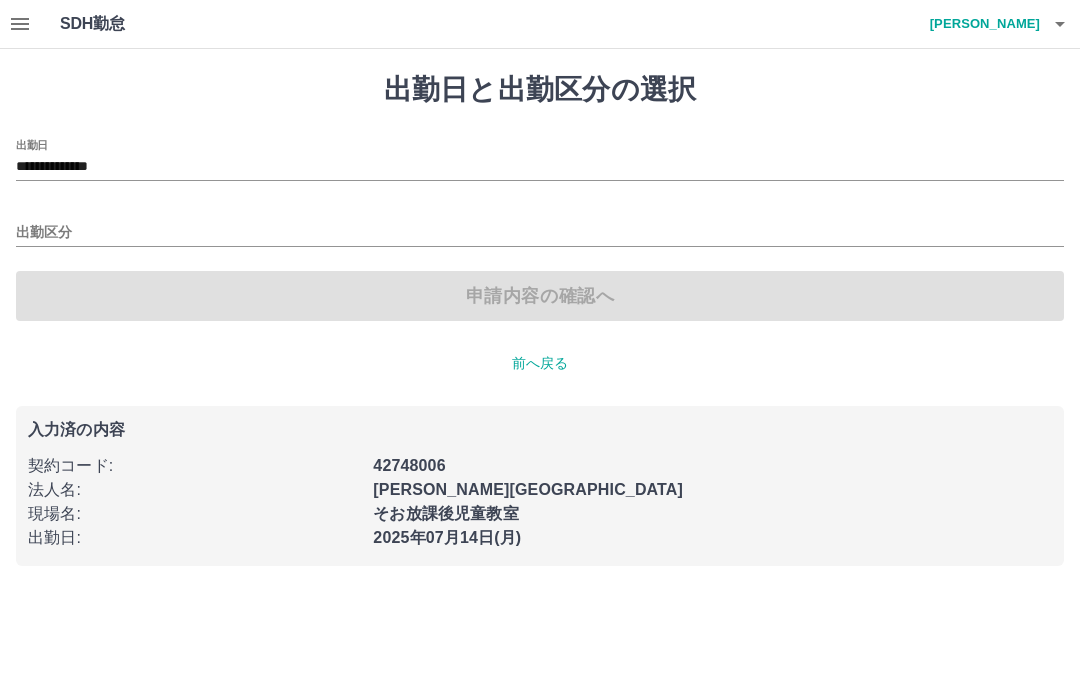 click on "**********" at bounding box center [540, 167] 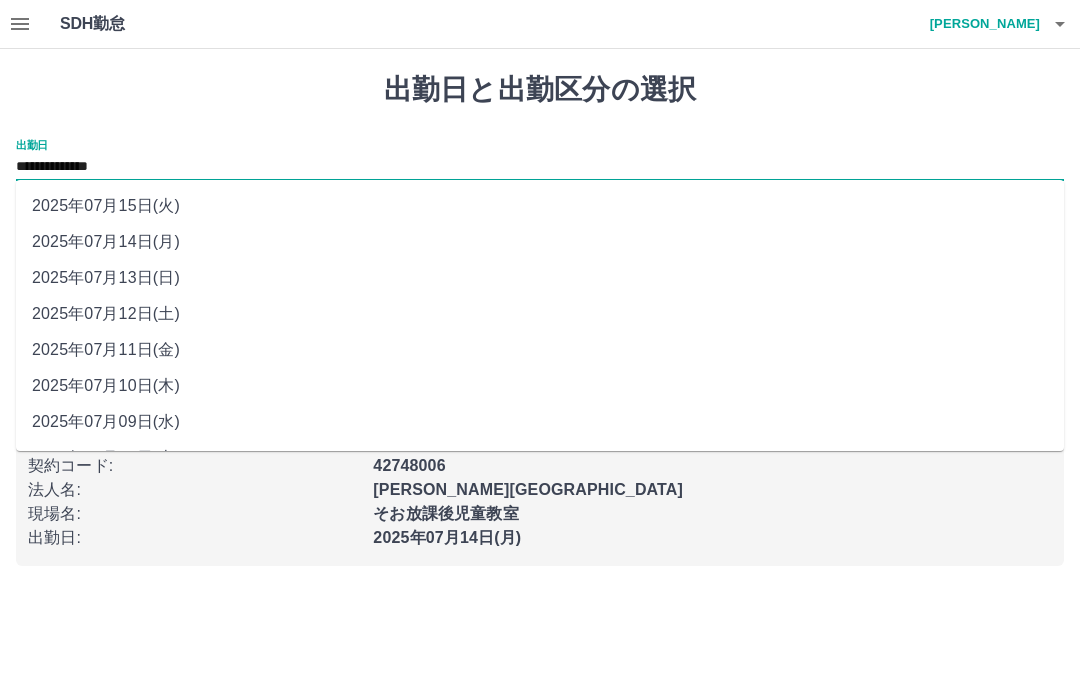 click 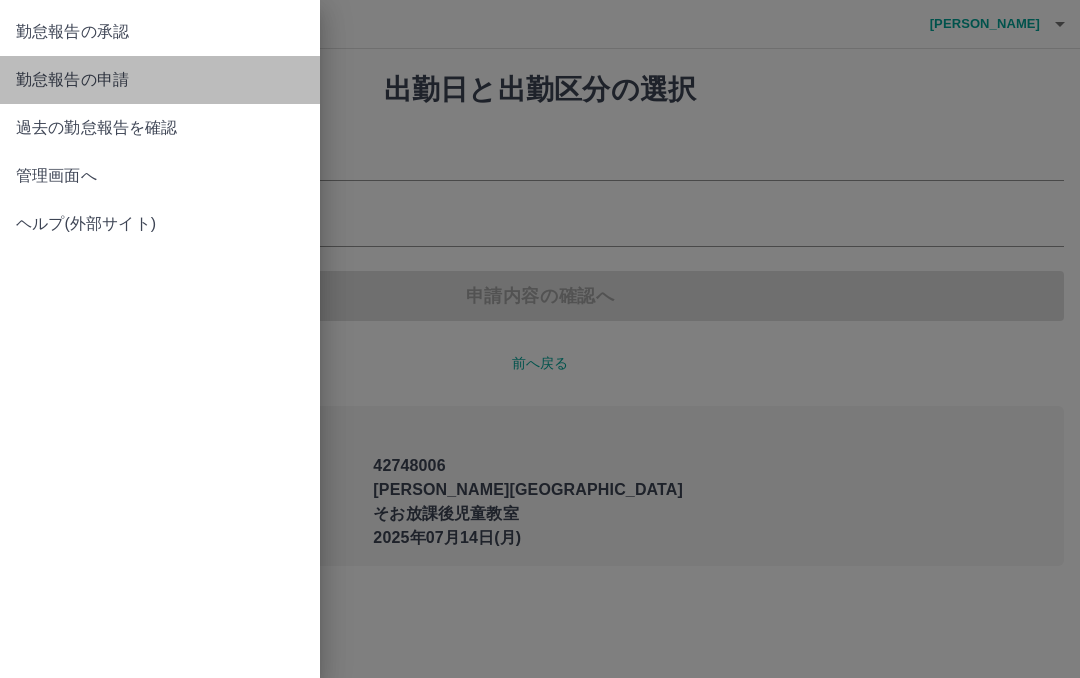 click on "勤怠報告の申請" at bounding box center (160, 80) 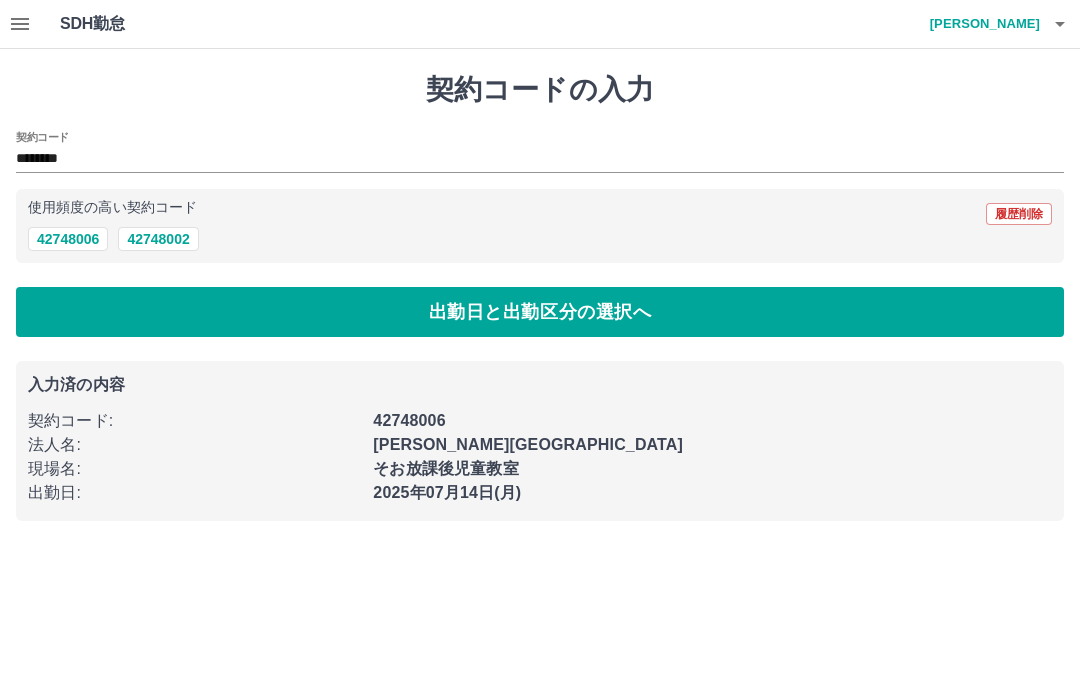 click on "42748002" at bounding box center [158, 239] 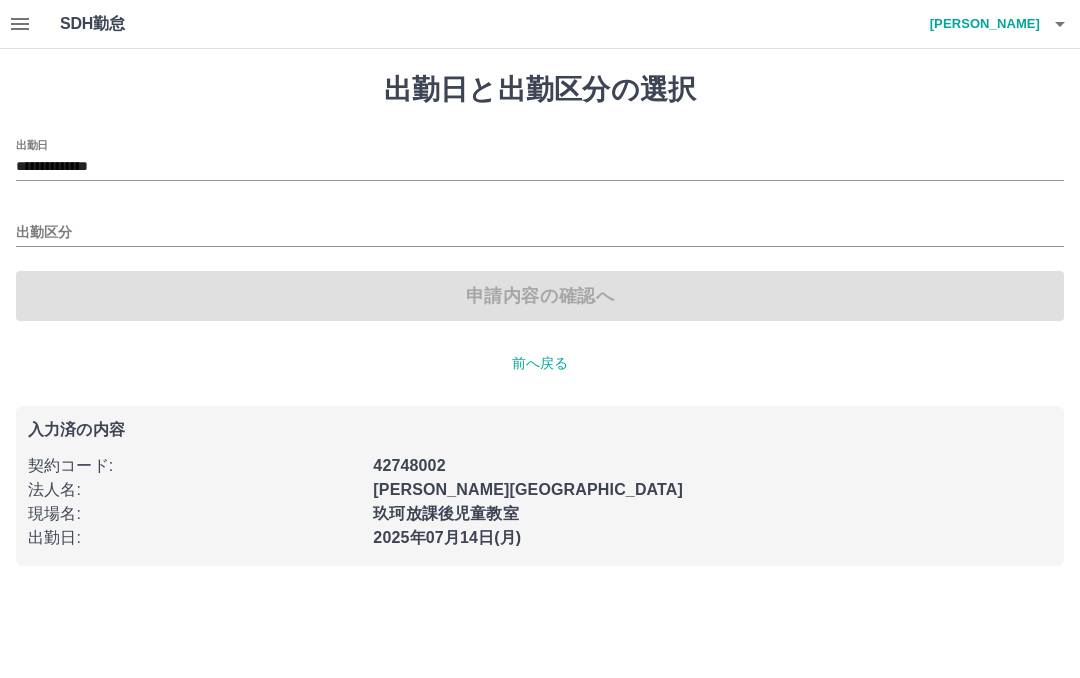 click on "**********" at bounding box center (540, 167) 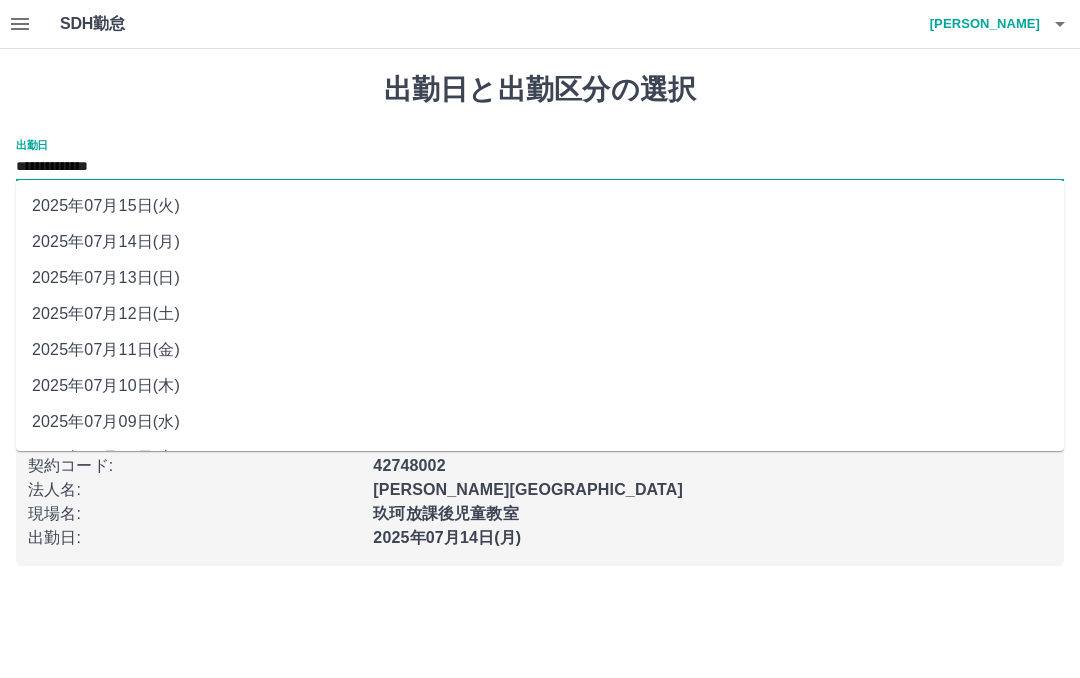 click on "2025年07月12日(土)" at bounding box center (540, 314) 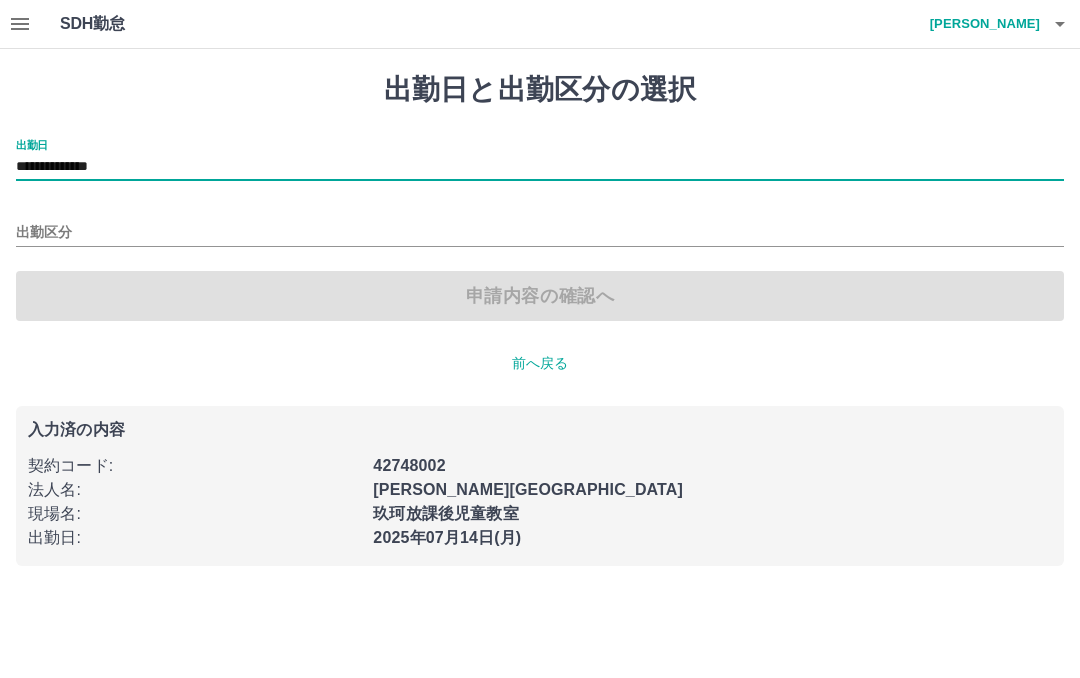 click on "出勤区分" at bounding box center [540, 233] 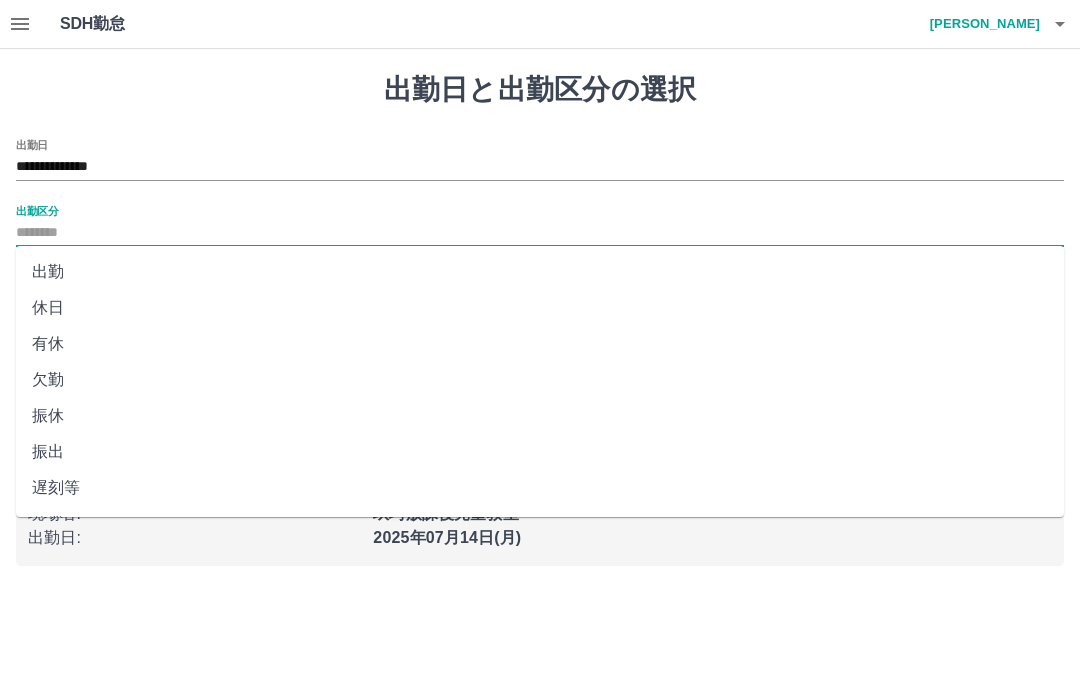 click on "出勤" at bounding box center (540, 272) 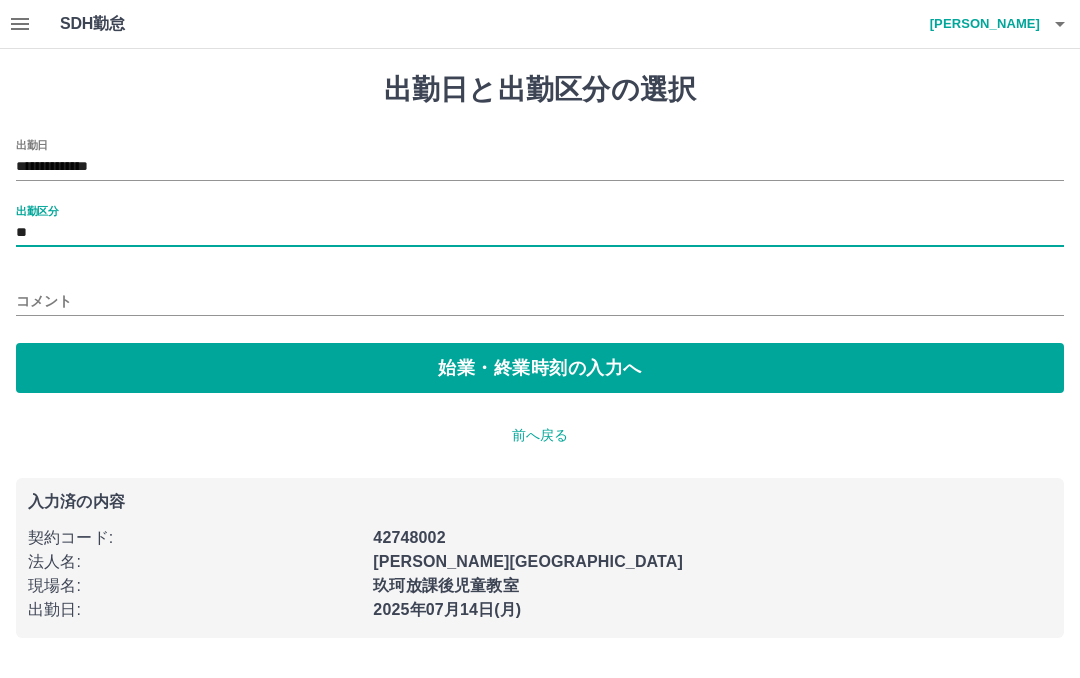 click on "始業・終業時刻の入力へ" at bounding box center (540, 368) 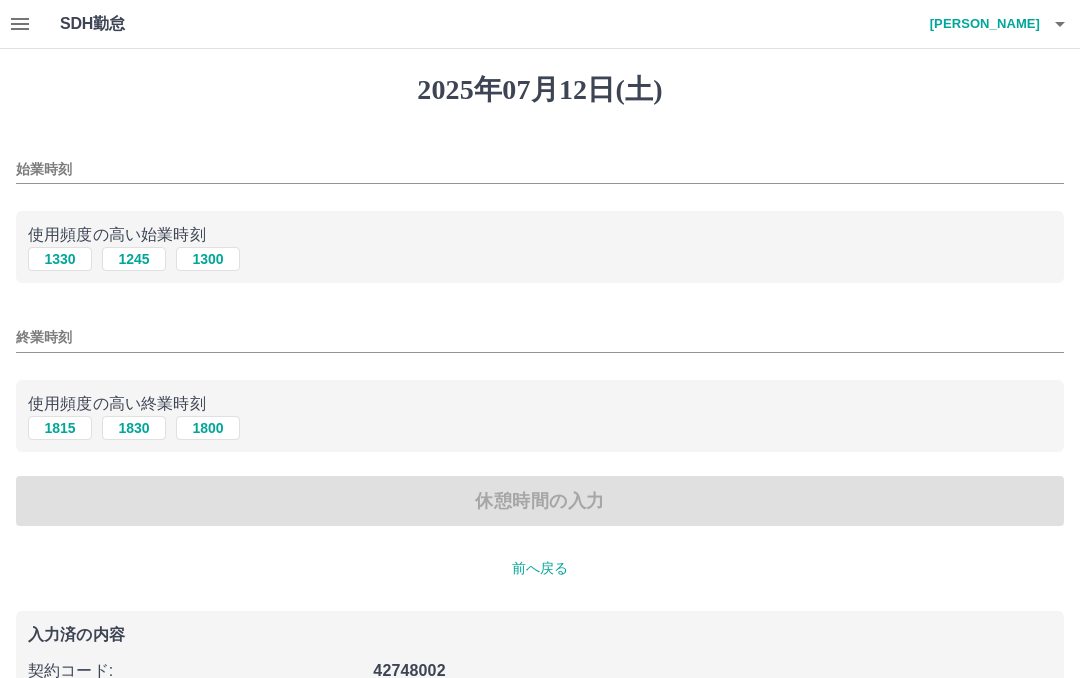 click on "始業時刻" at bounding box center (540, 169) 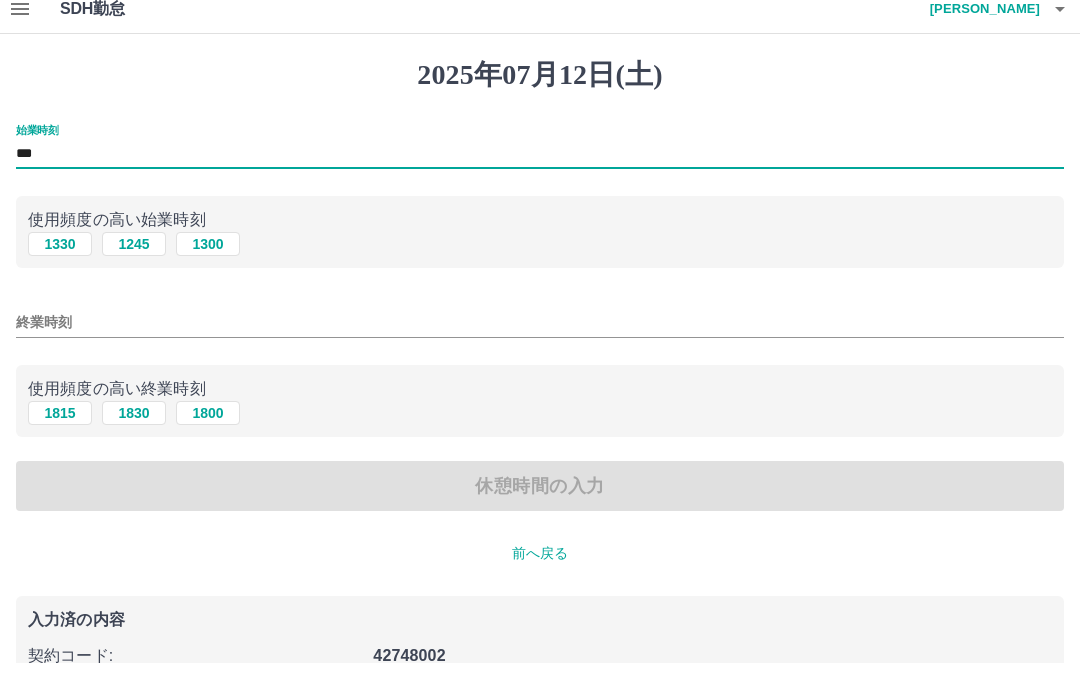 type on "***" 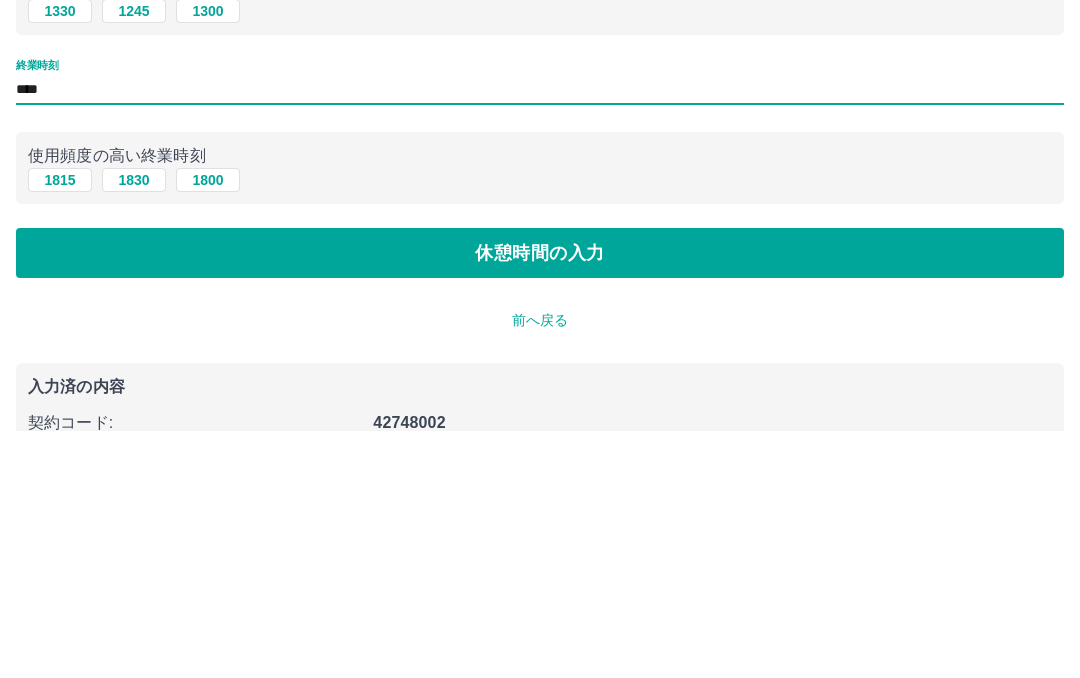 type on "****" 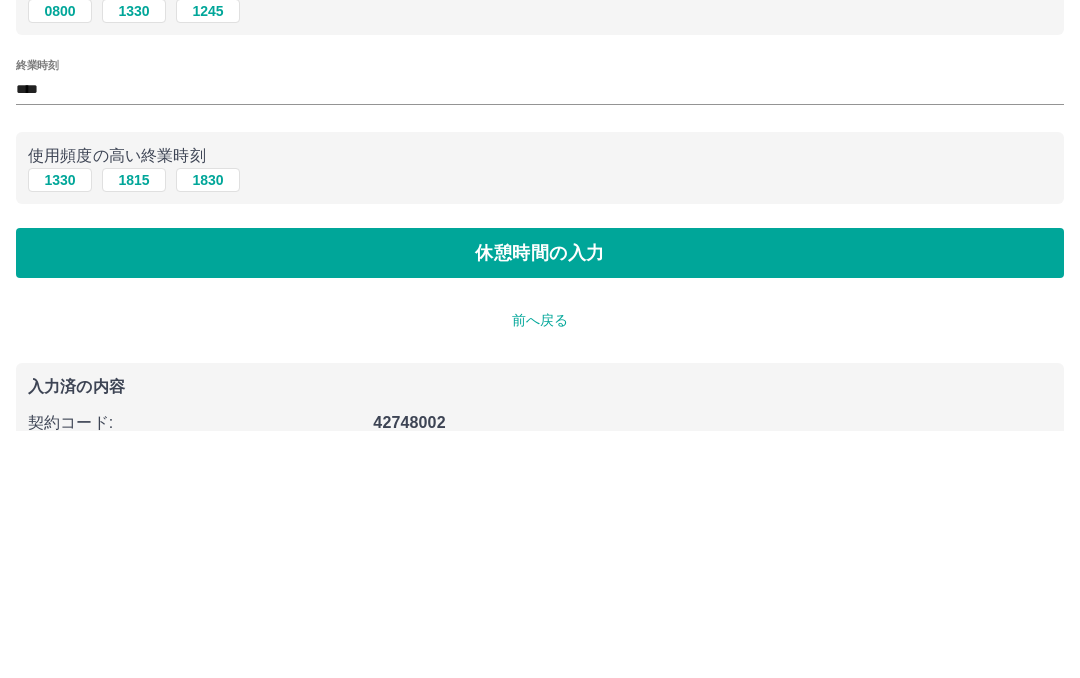 type on "****" 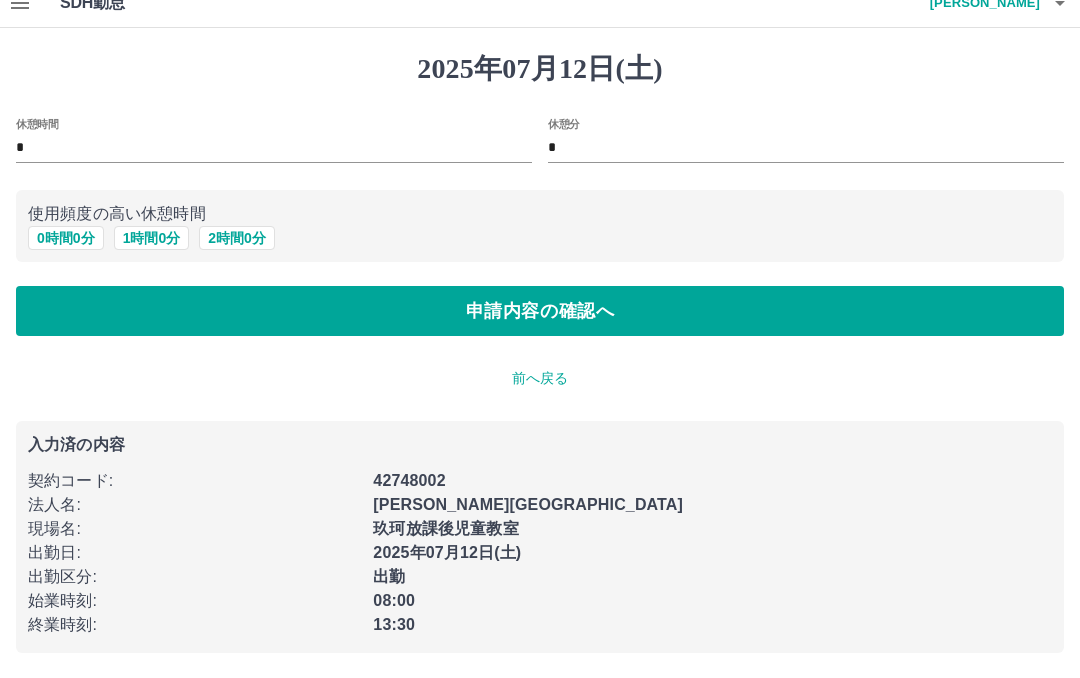 scroll, scrollTop: 21, scrollLeft: 0, axis: vertical 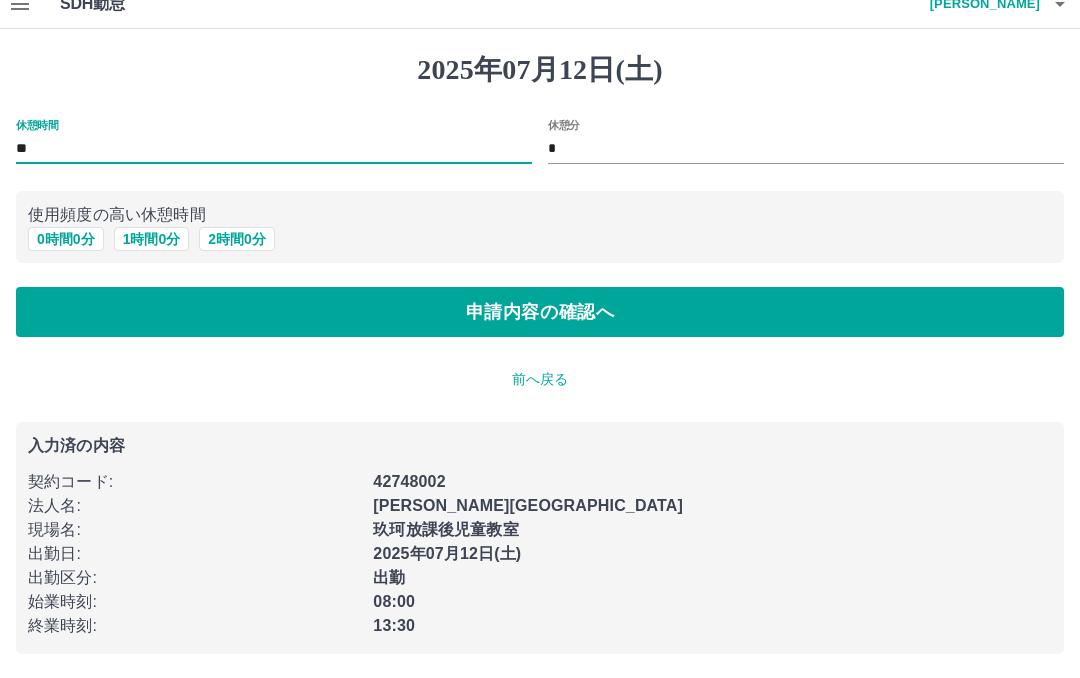 type on "**" 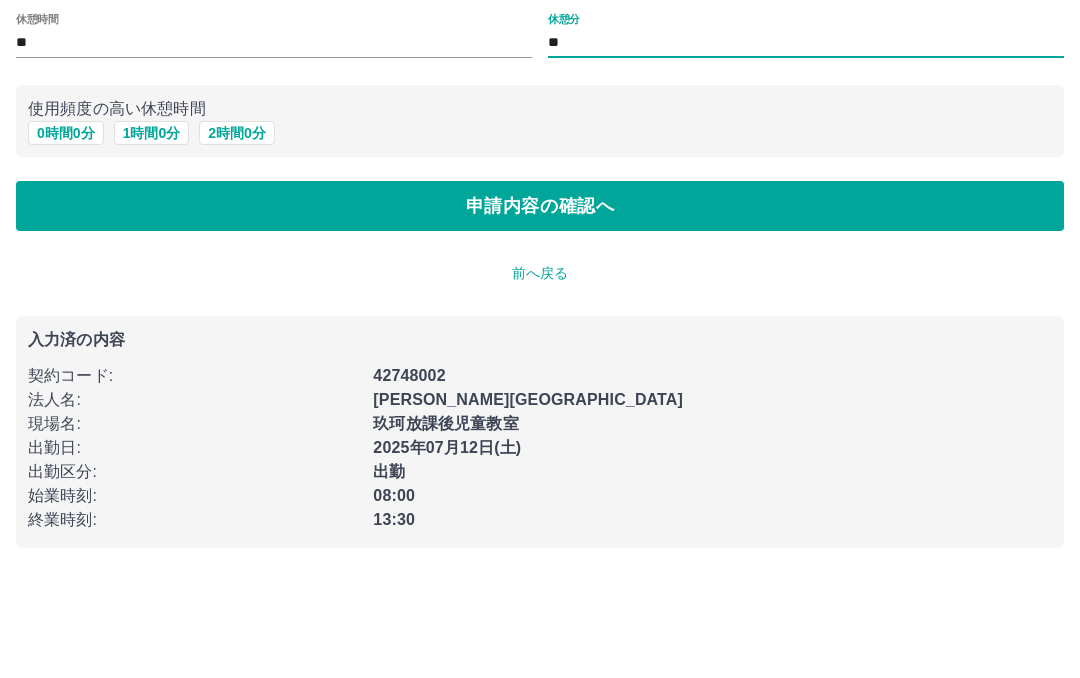 type on "**" 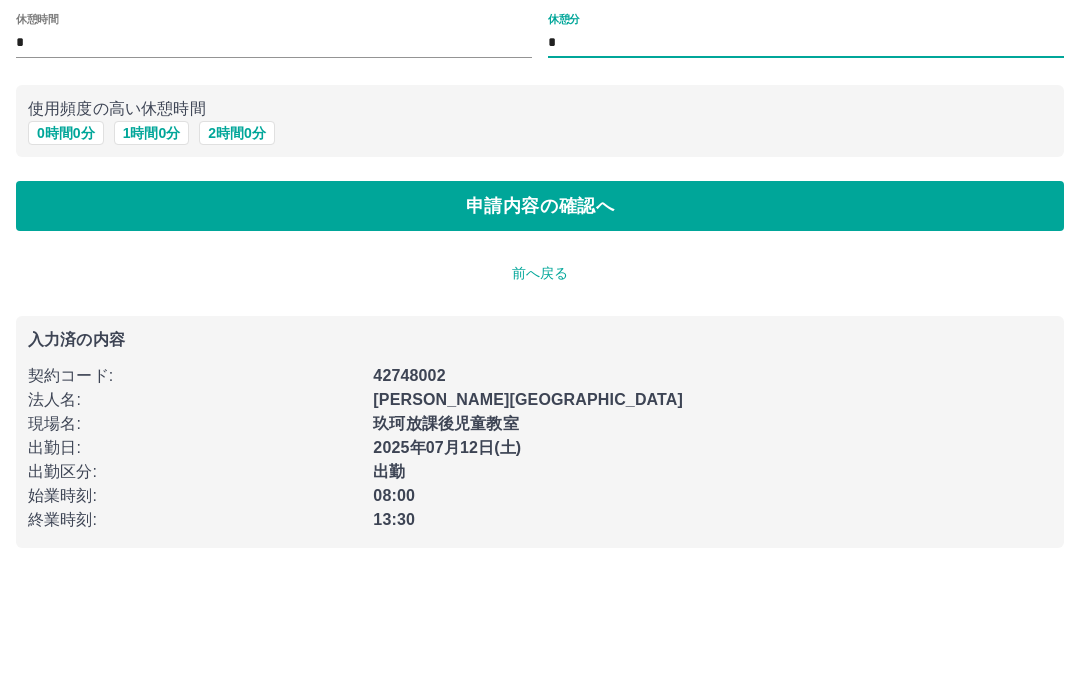 scroll, scrollTop: 22, scrollLeft: 0, axis: vertical 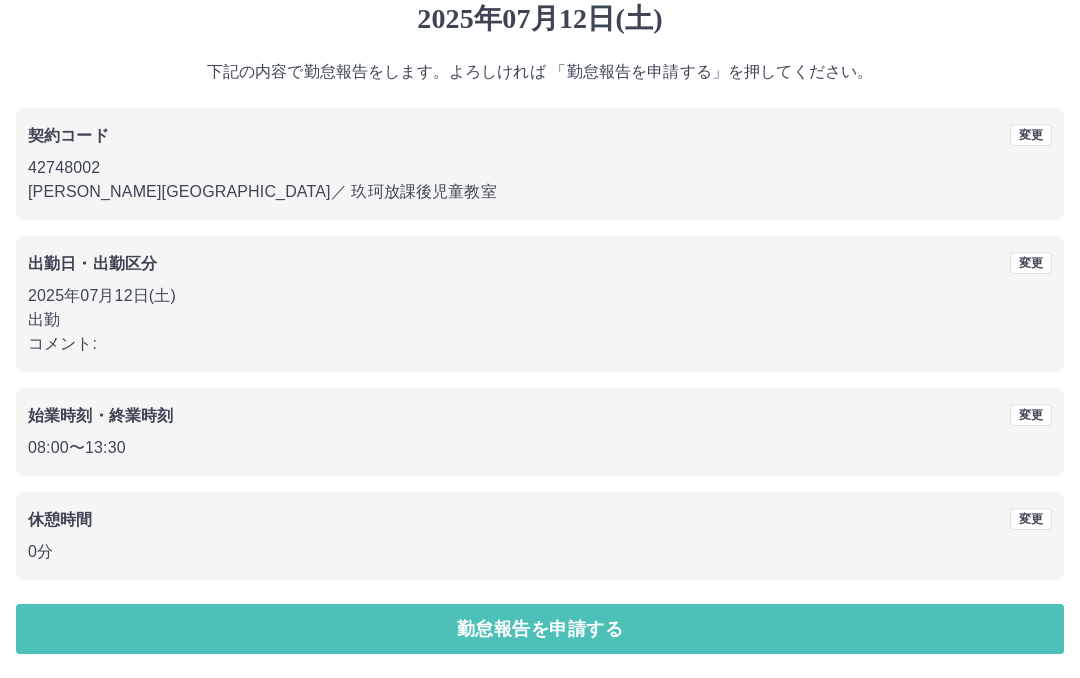 click on "勤怠報告を申請する" at bounding box center [540, 630] 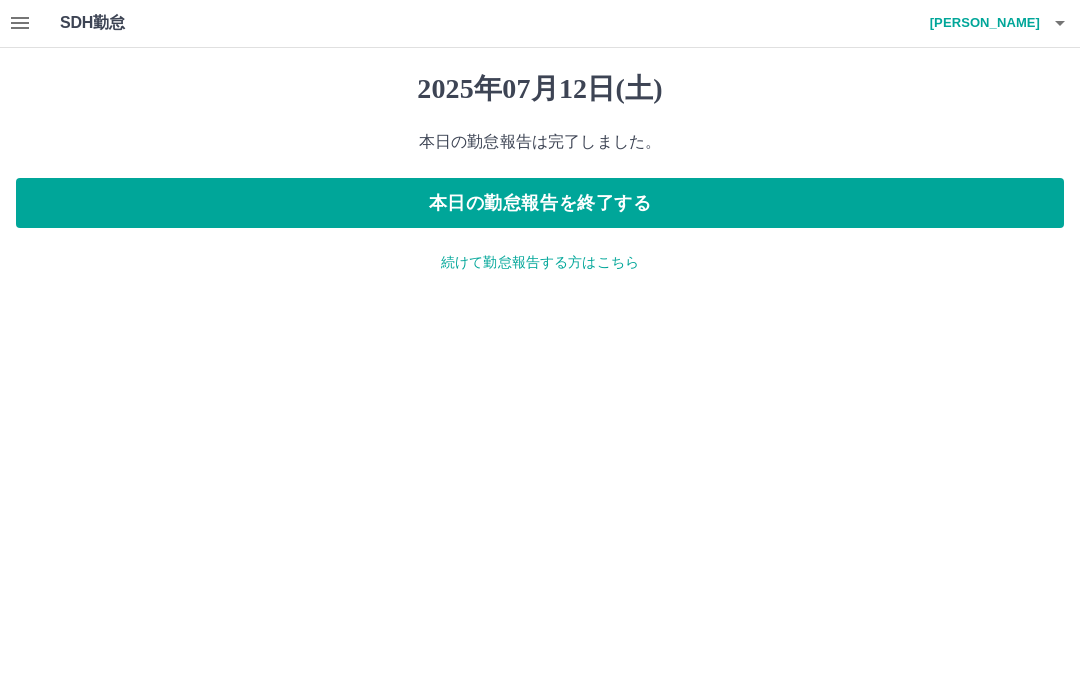 scroll, scrollTop: 0, scrollLeft: 0, axis: both 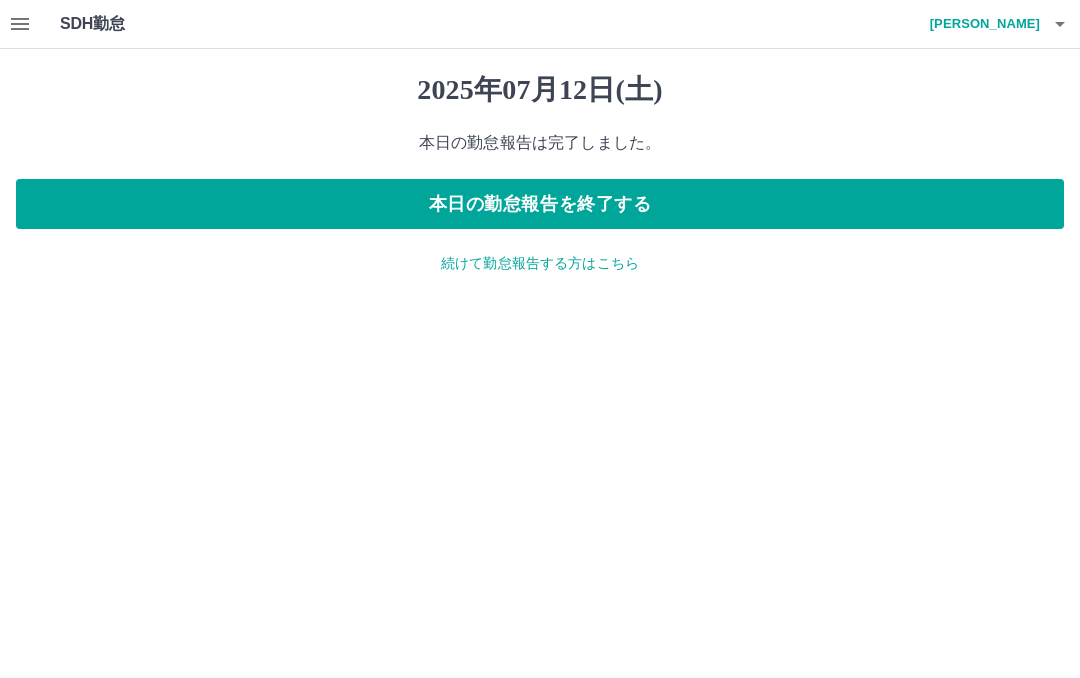 click on "本日の勤怠報告を終了する" at bounding box center (540, 204) 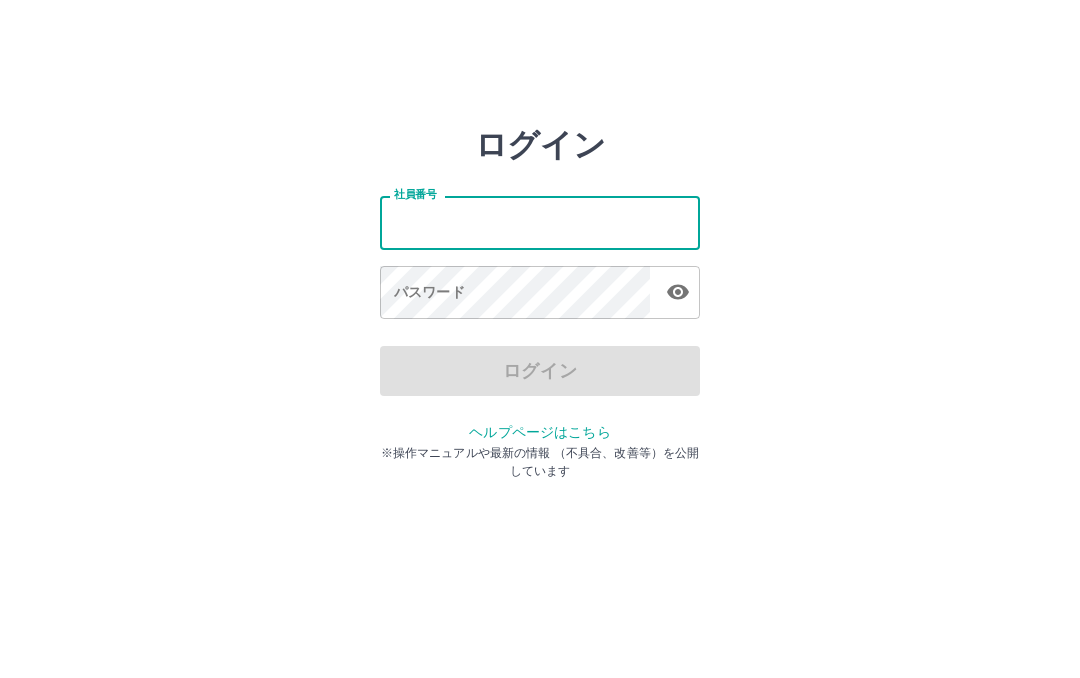 scroll, scrollTop: 0, scrollLeft: 0, axis: both 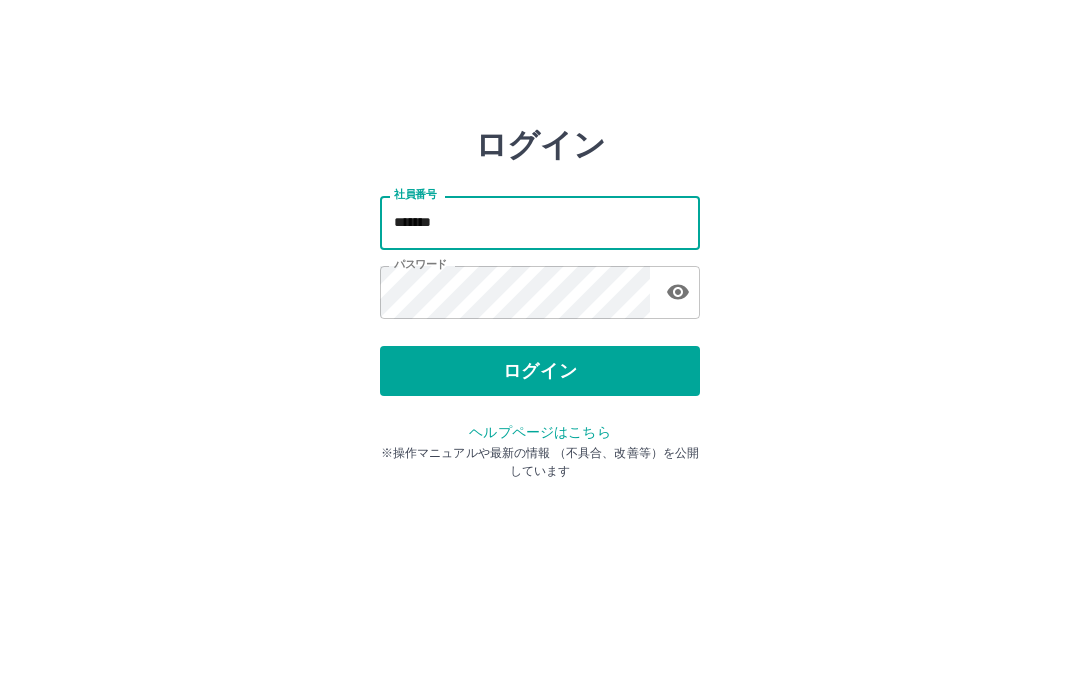 click on "ログイン" at bounding box center (540, 371) 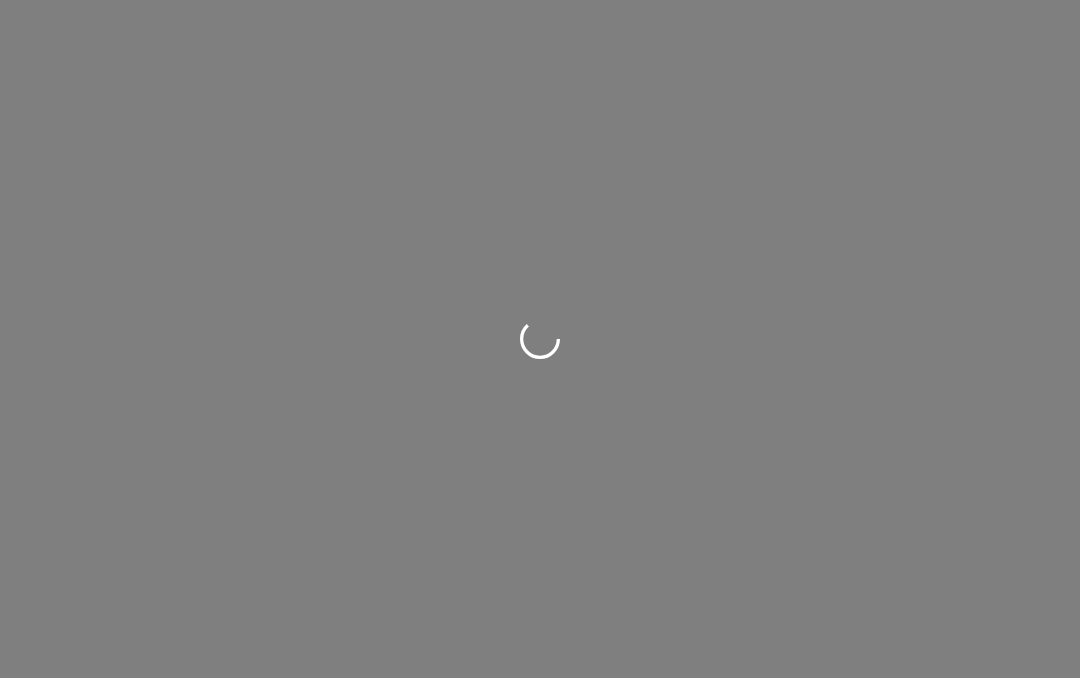 scroll, scrollTop: 0, scrollLeft: 0, axis: both 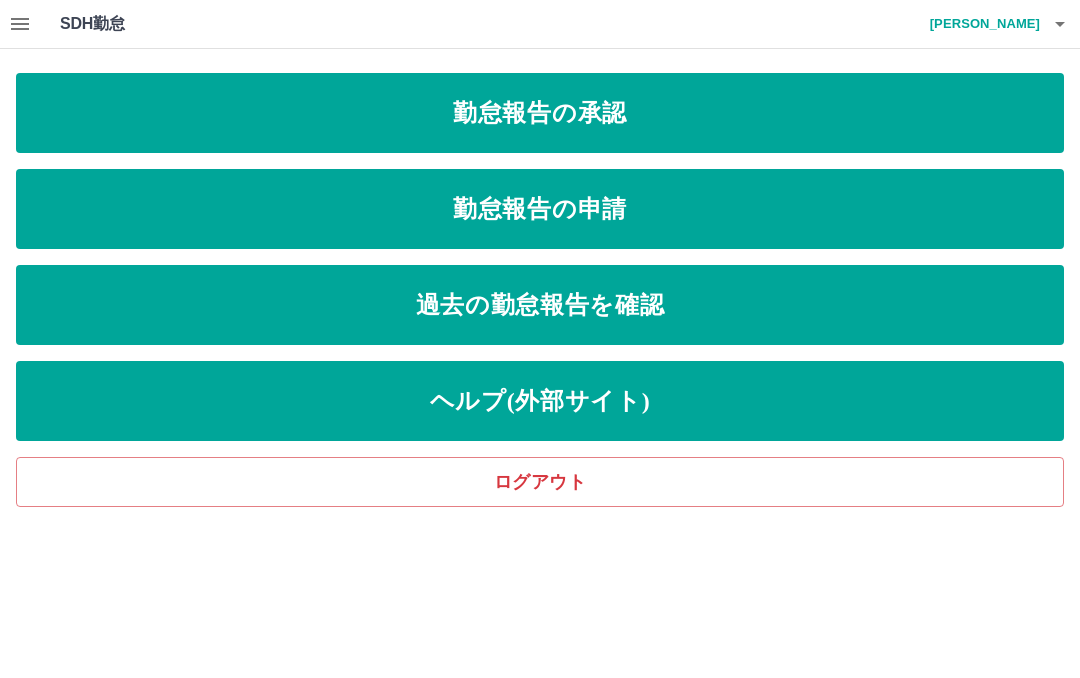 click on "勤怠報告の承認" at bounding box center [540, 113] 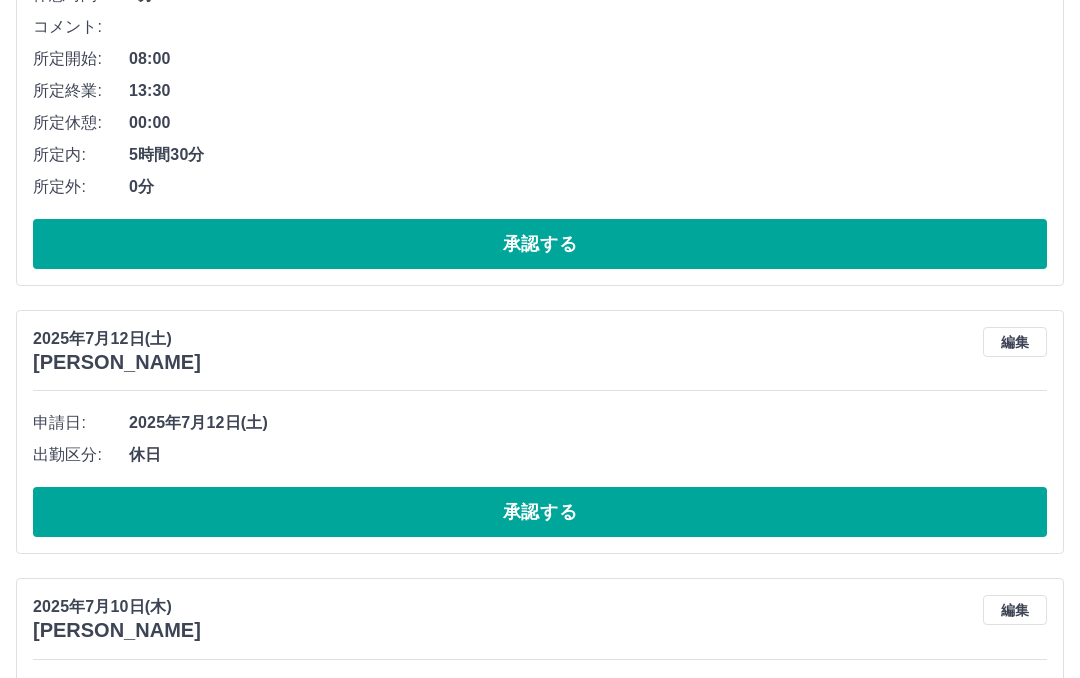 scroll, scrollTop: 481, scrollLeft: 0, axis: vertical 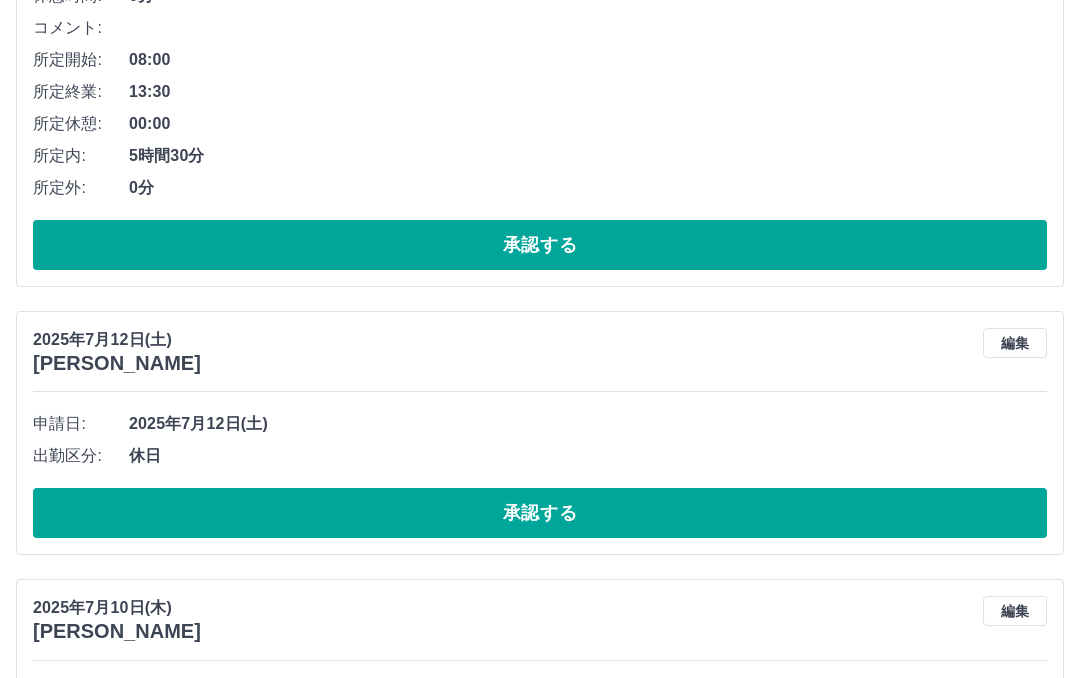 click on "承認する" at bounding box center [540, 513] 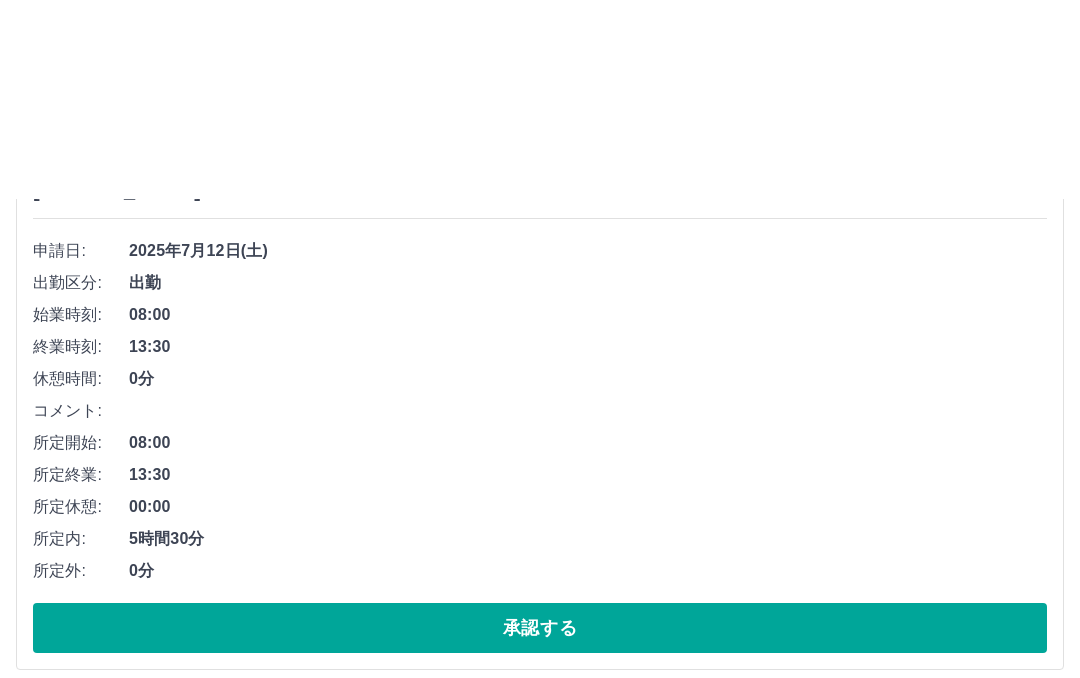 scroll, scrollTop: 0, scrollLeft: 0, axis: both 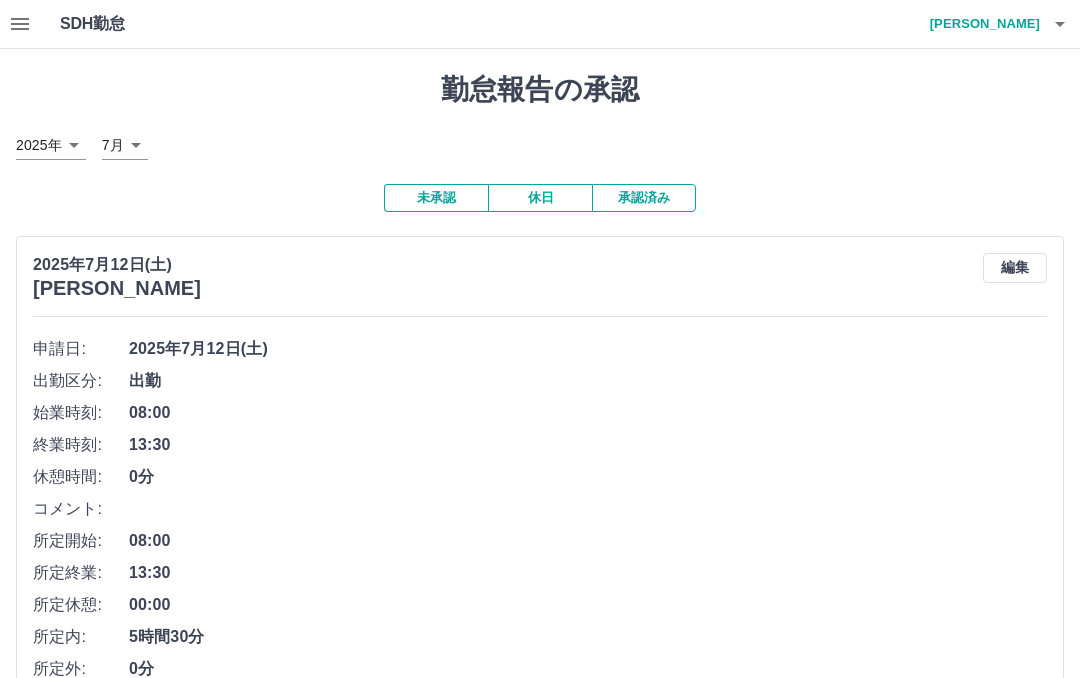 click 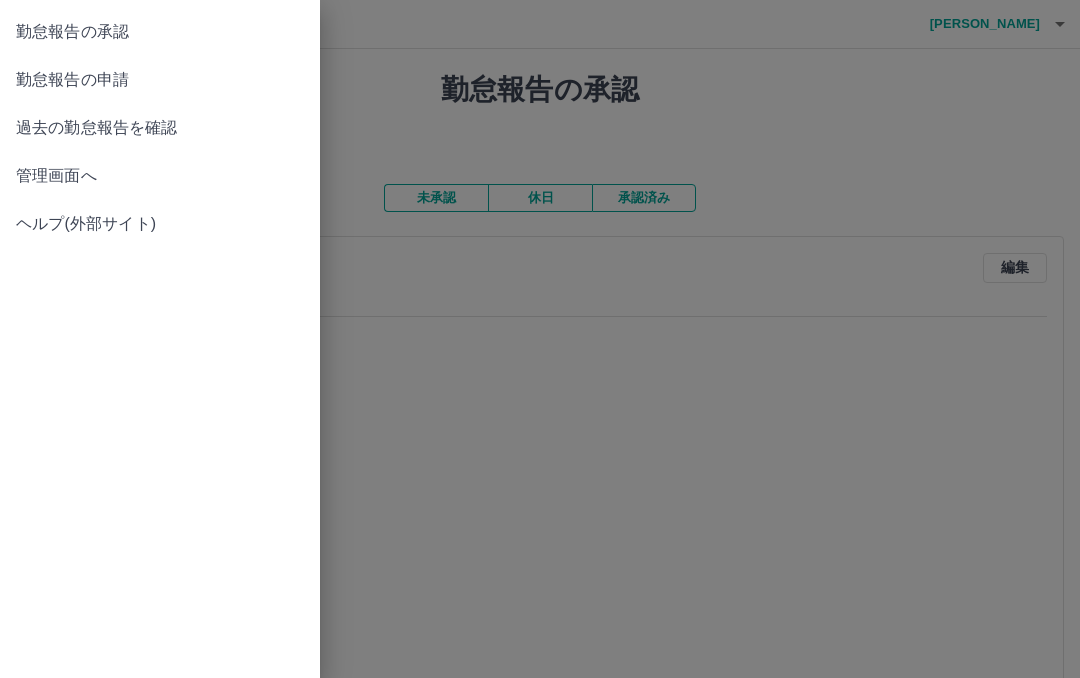 click on "勤怠報告の申請" at bounding box center (160, 80) 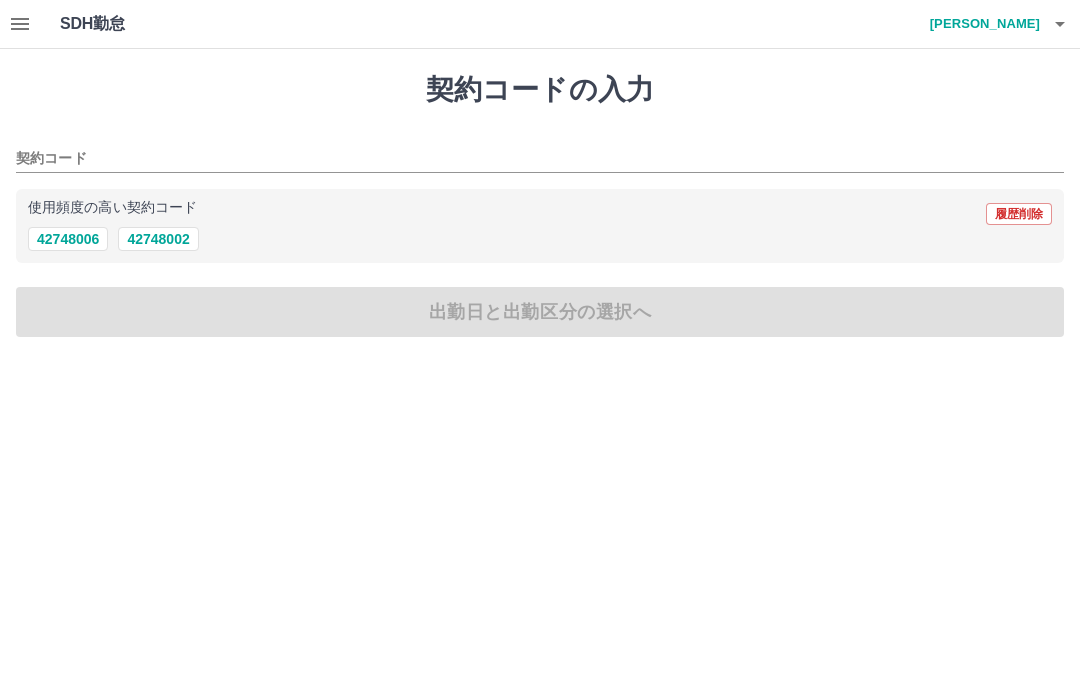 click on "使用頻度の高い契約コード" at bounding box center [112, 208] 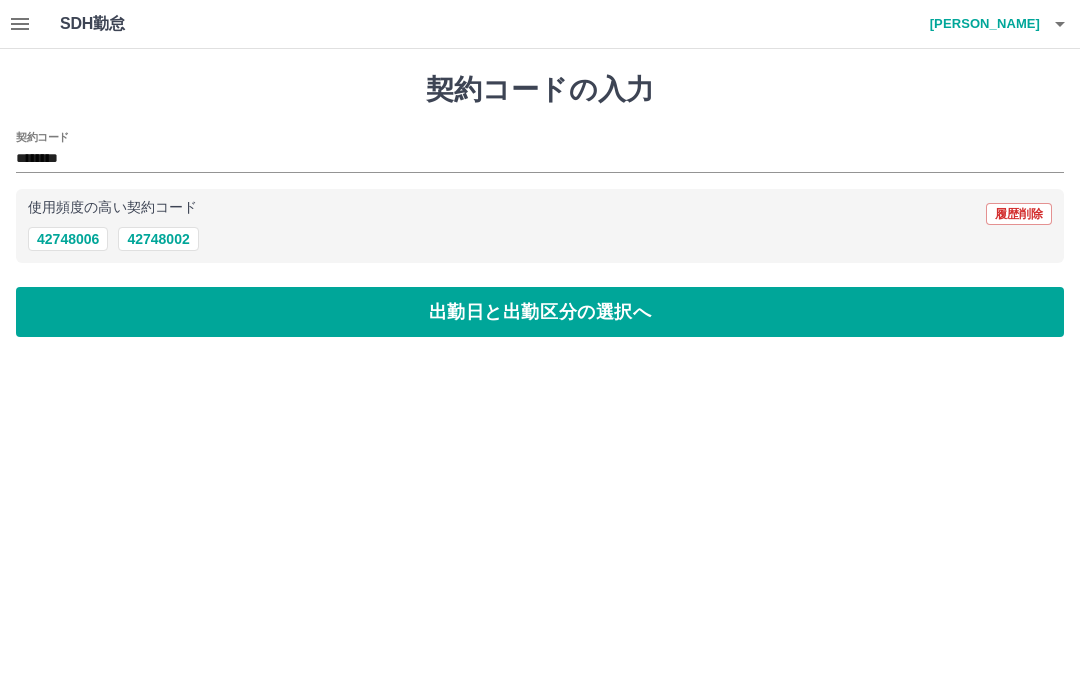 type on "********" 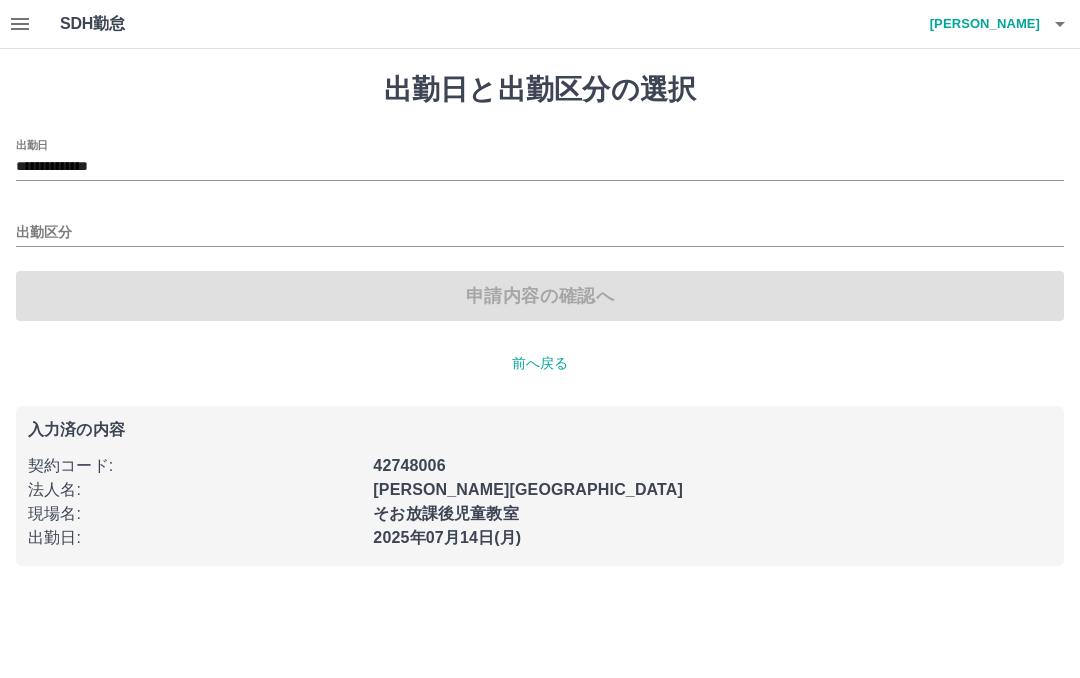click on "**********" at bounding box center (540, 167) 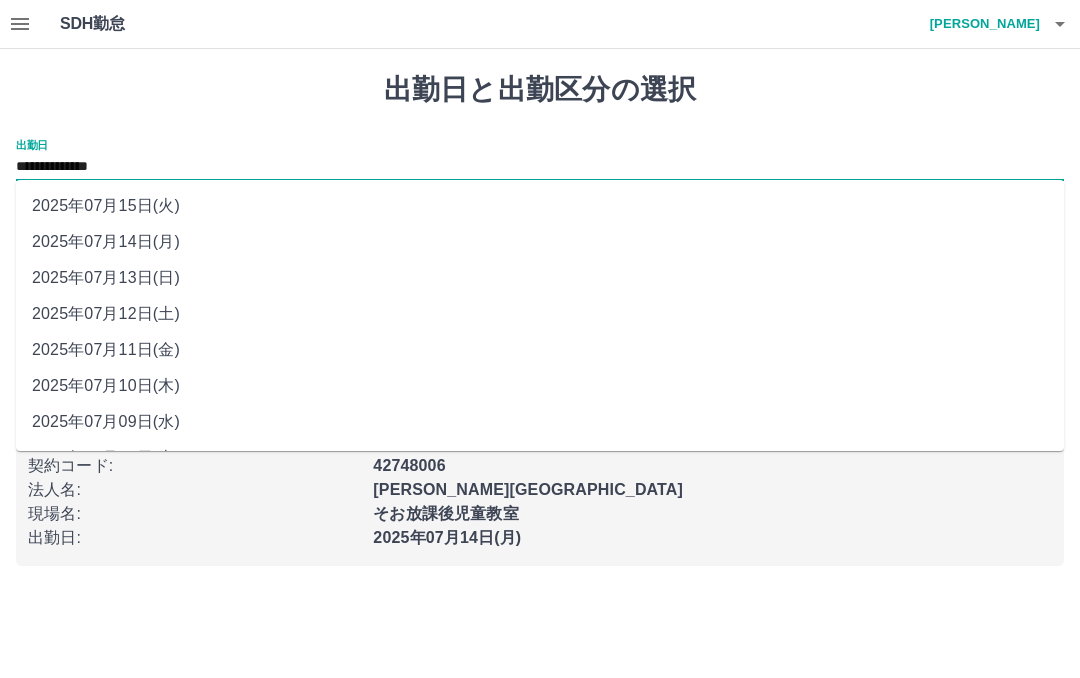 click on "2025年07月11日(金)" at bounding box center [540, 350] 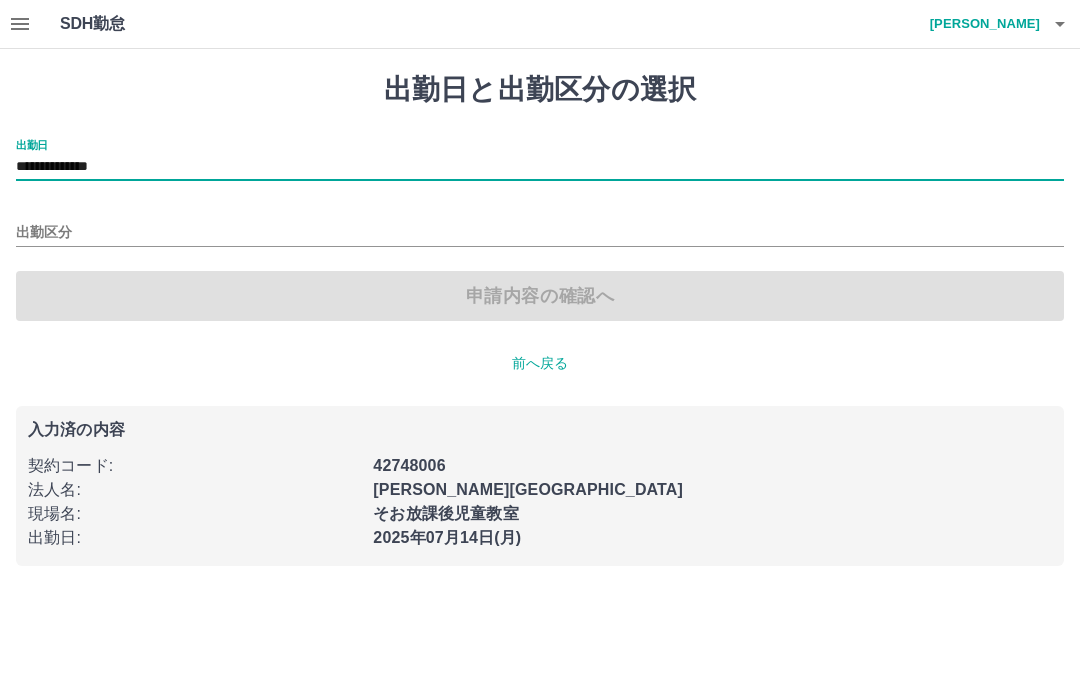 click on "出勤区分" at bounding box center (540, 233) 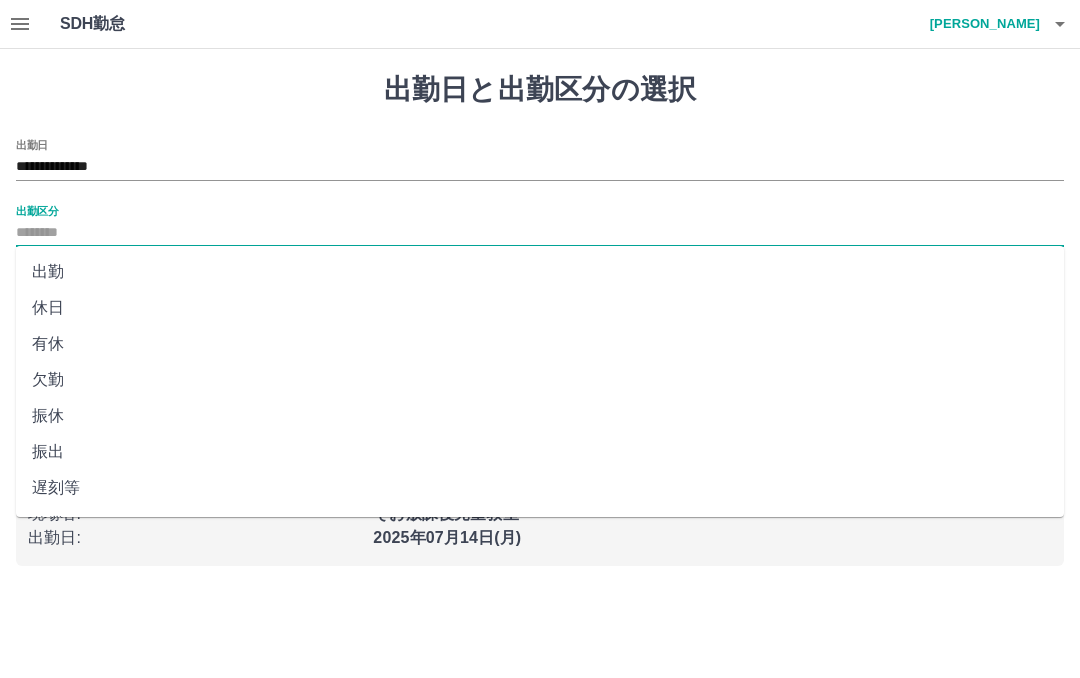 click on "出勤" at bounding box center [540, 272] 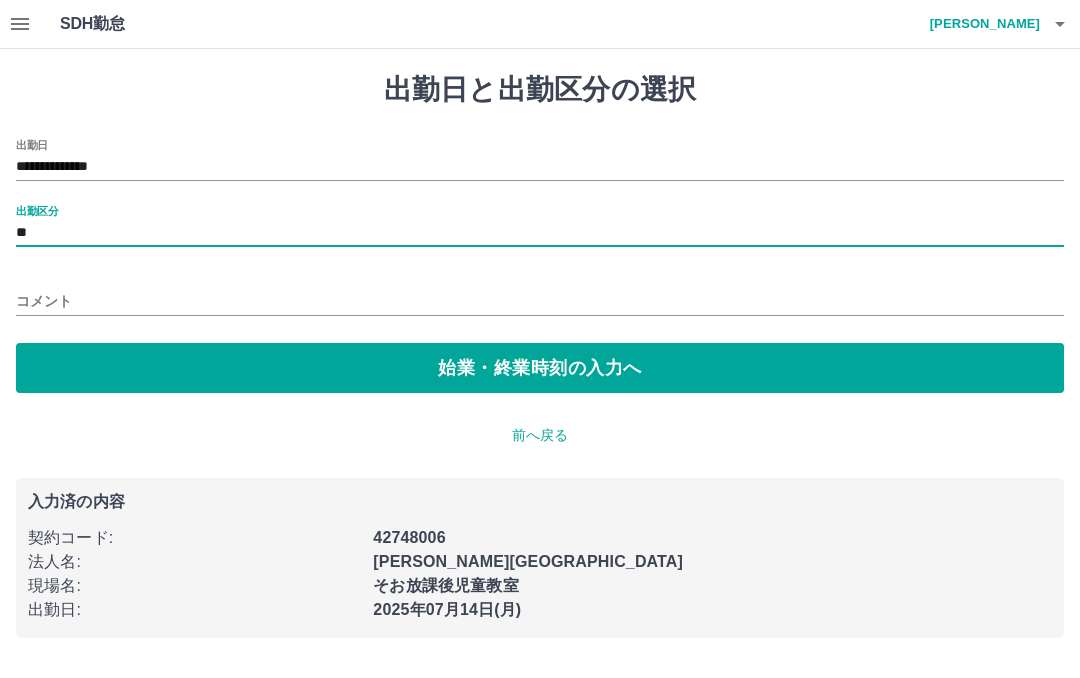 click on "始業・終業時刻の入力へ" at bounding box center [540, 368] 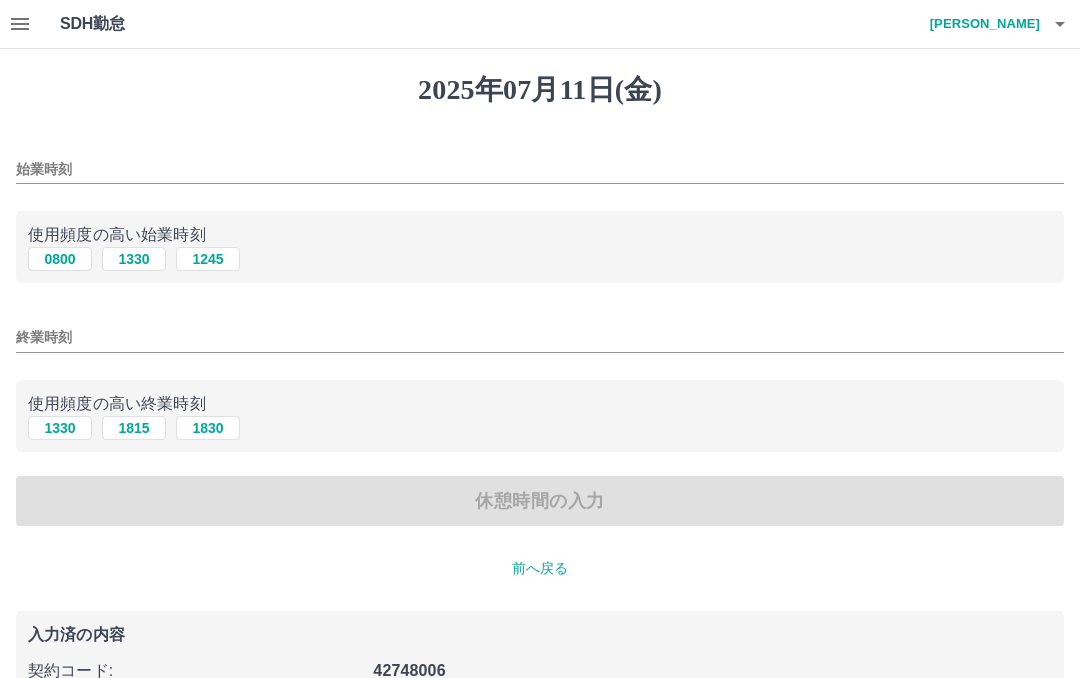 click on "1330" at bounding box center (134, 259) 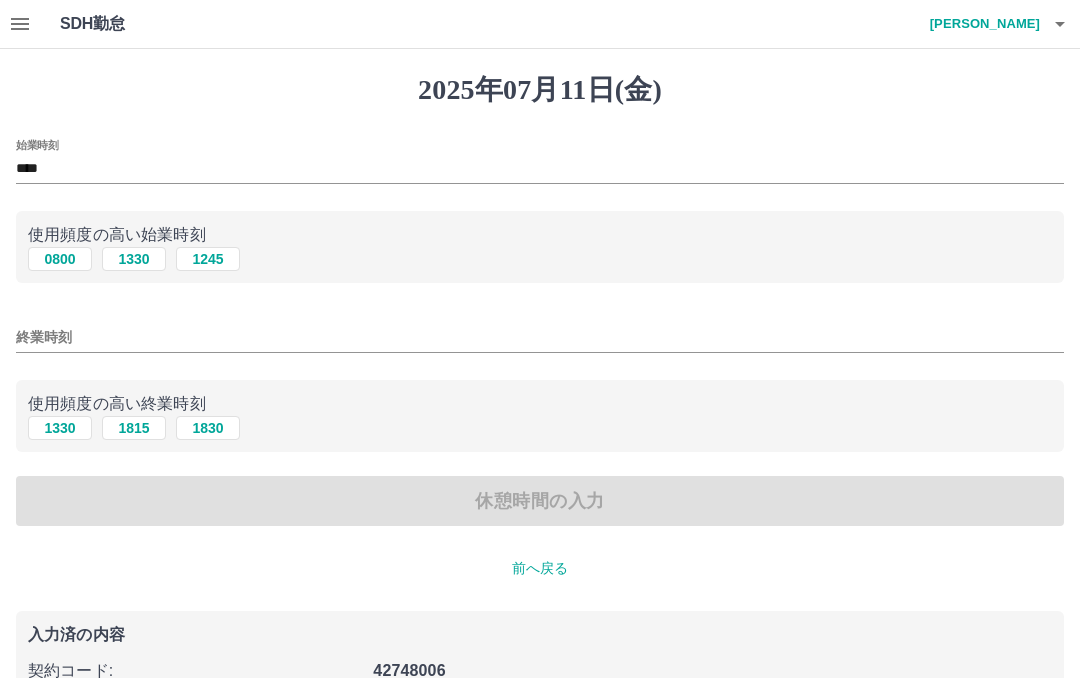 click on "終業時刻" at bounding box center [540, 337] 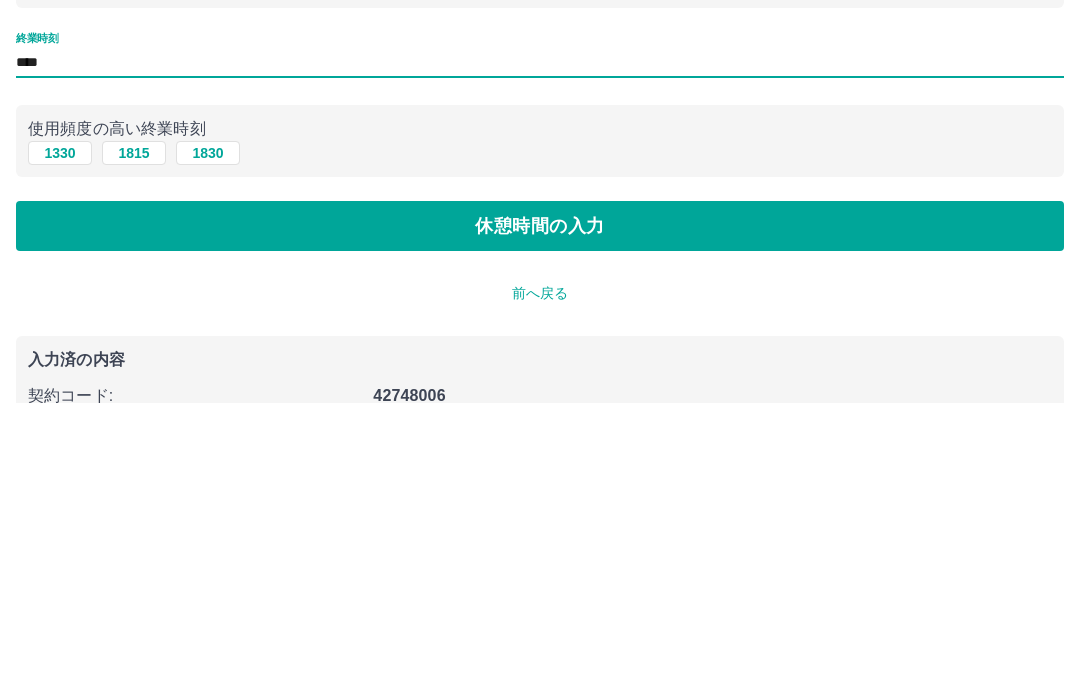 type on "****" 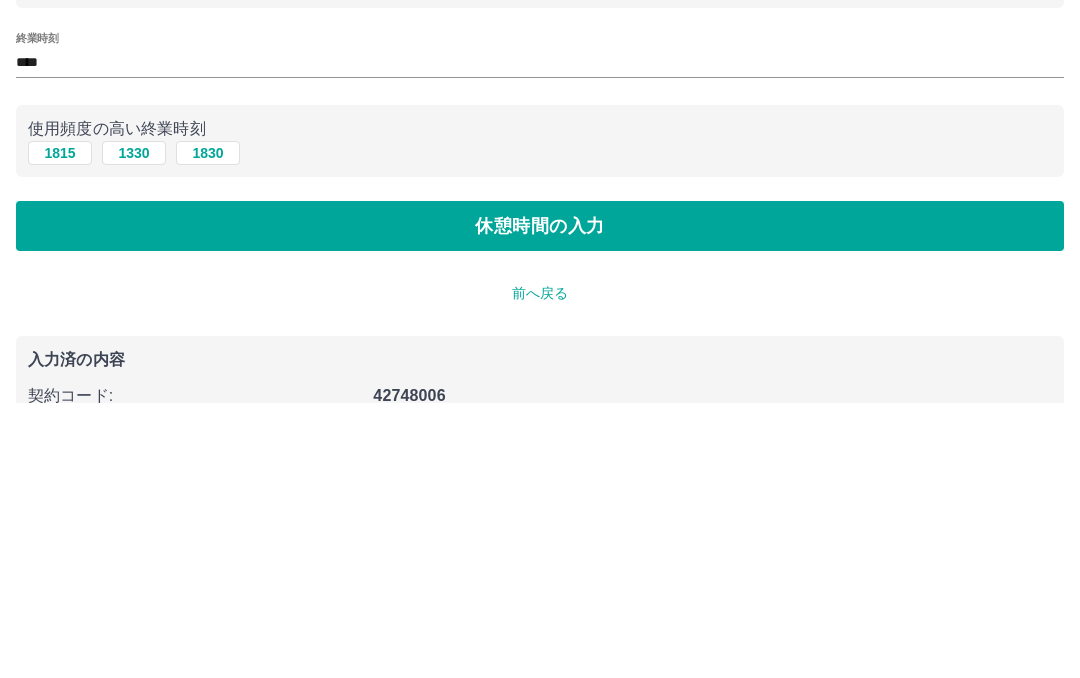 scroll, scrollTop: 21, scrollLeft: 0, axis: vertical 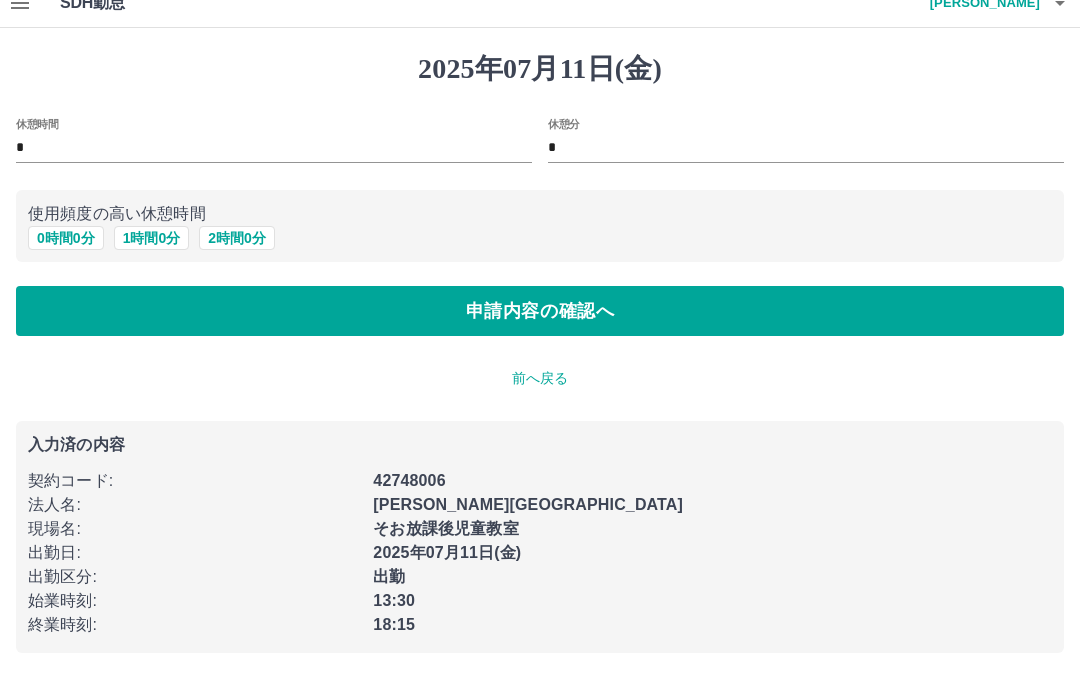 click on "*" at bounding box center [274, 149] 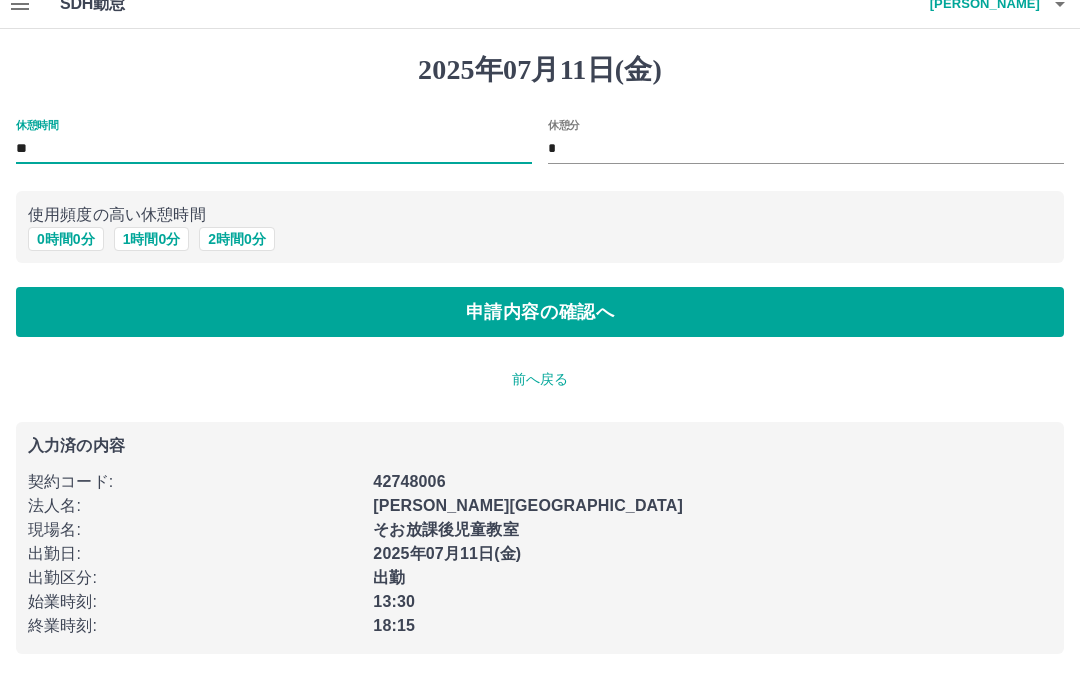 type on "**" 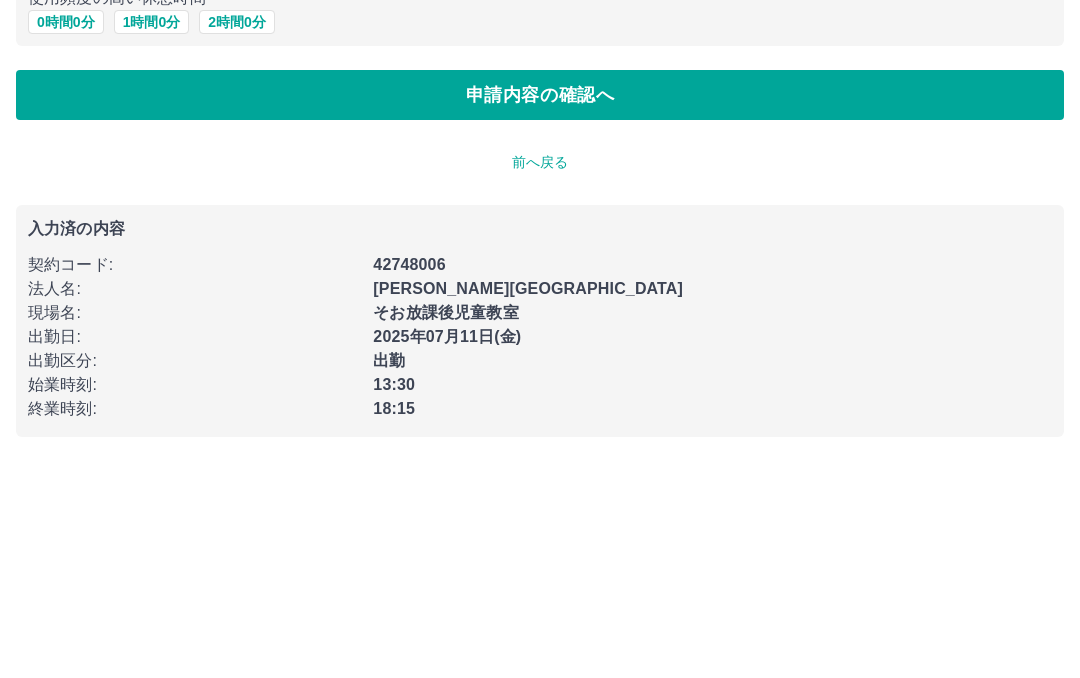 type on "**" 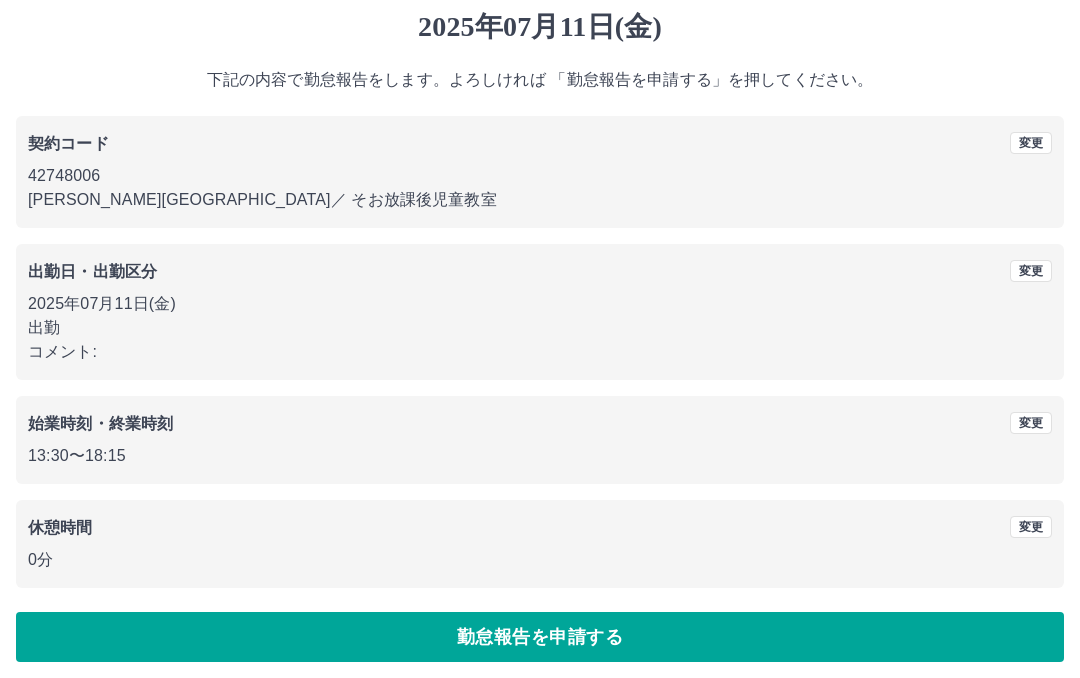 scroll, scrollTop: 70, scrollLeft: 0, axis: vertical 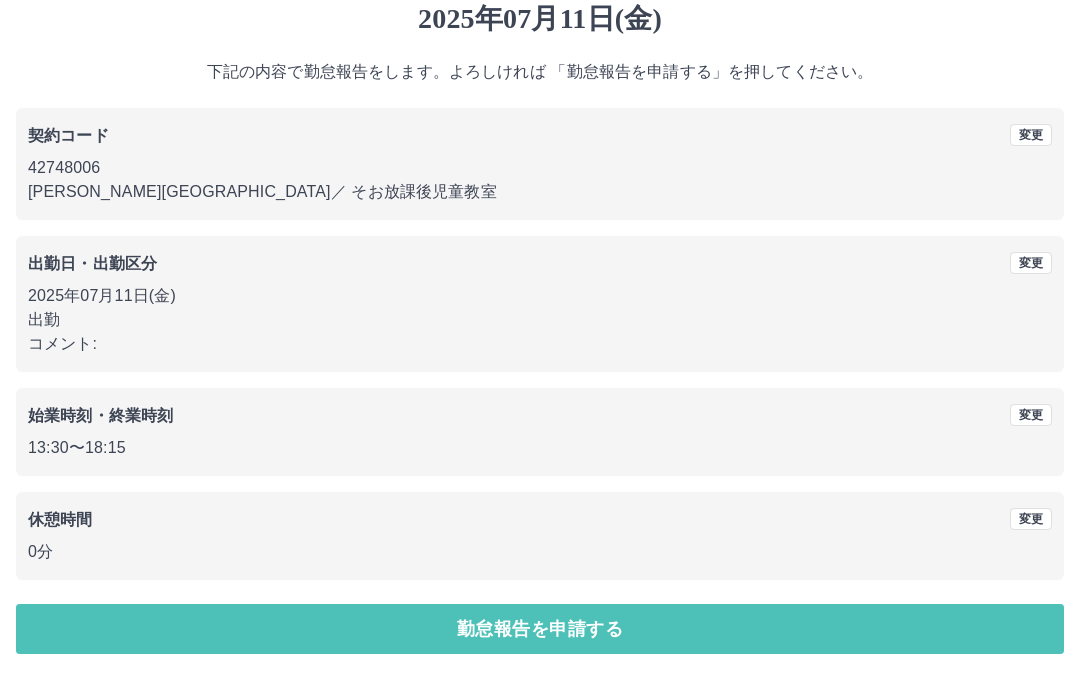 click on "勤怠報告を申請する" at bounding box center [540, 630] 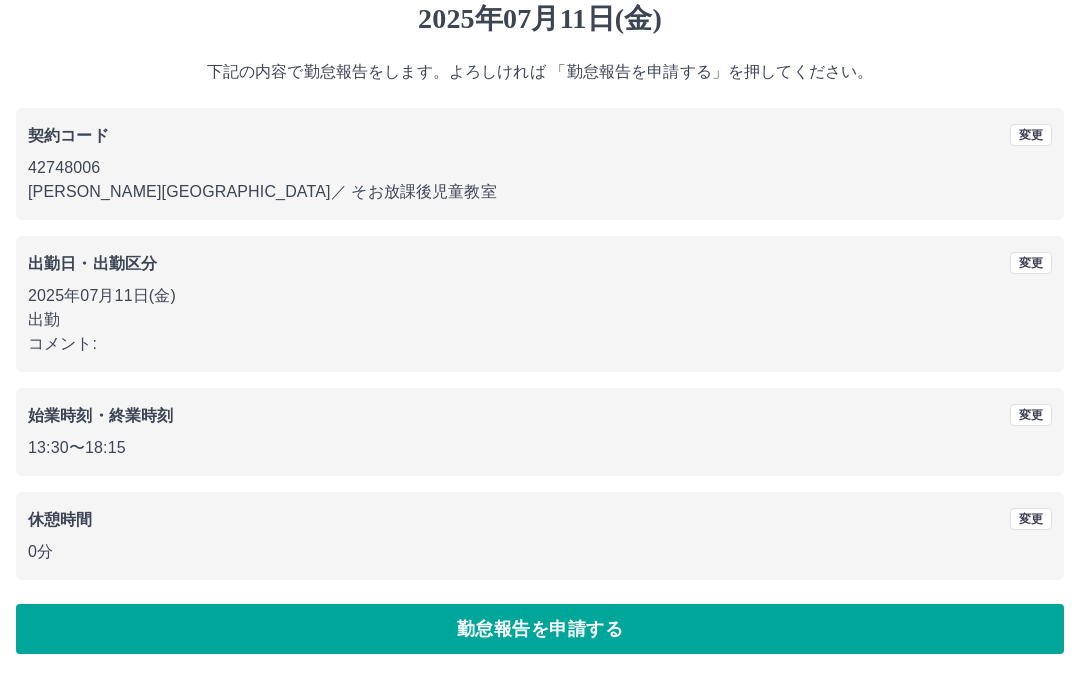 click on "勤怠報告を申請する" at bounding box center (540, 630) 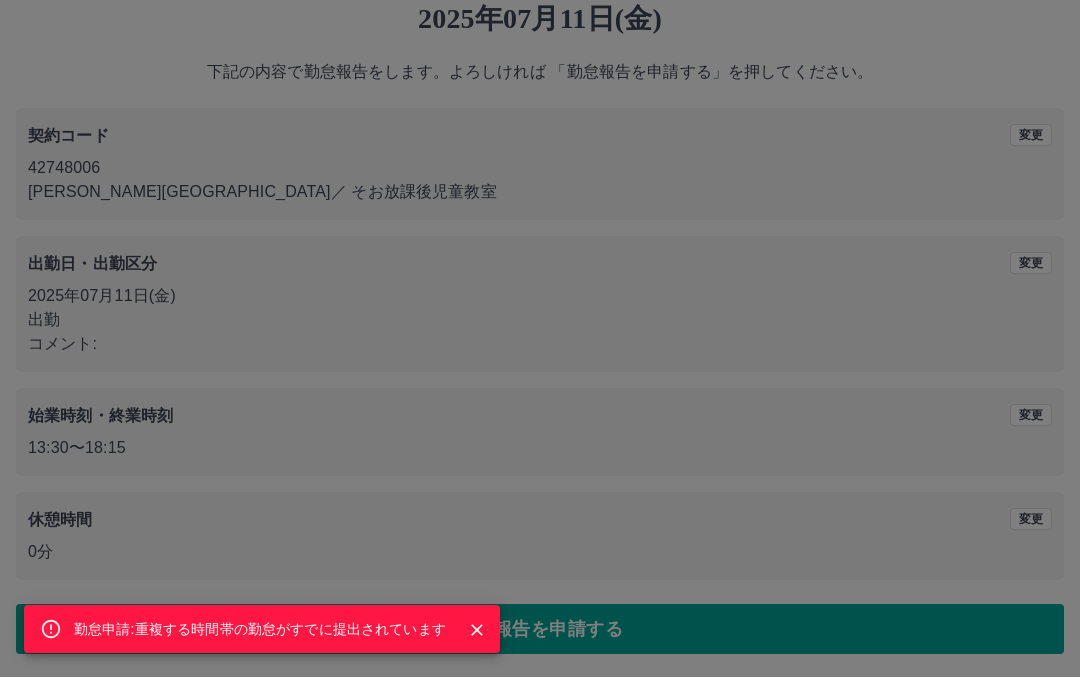 click 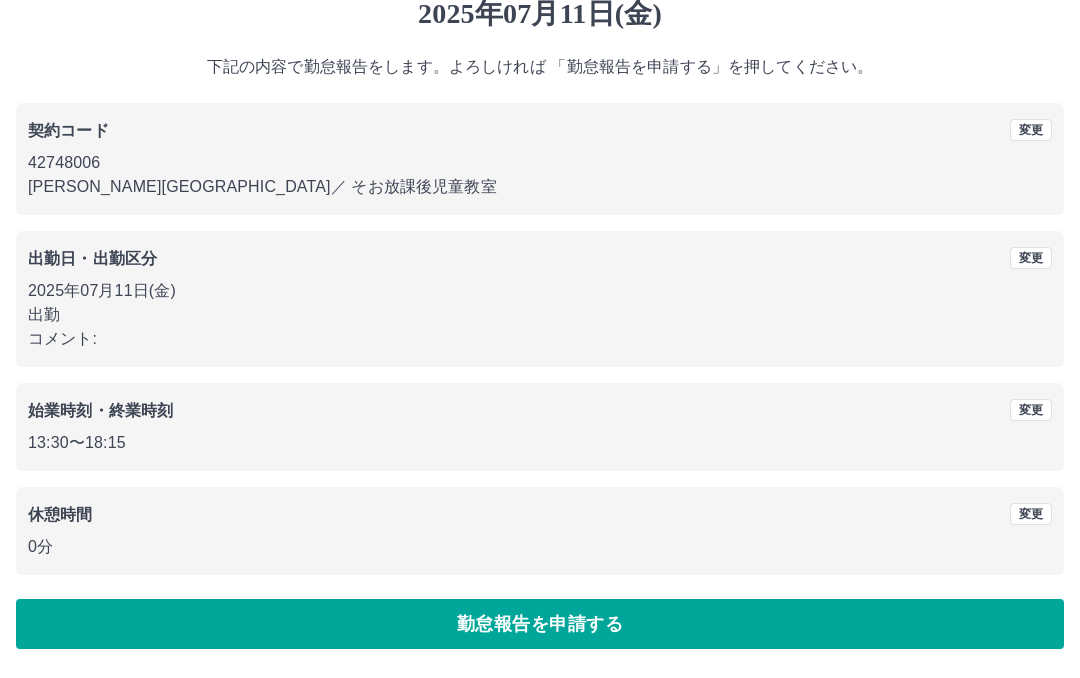 scroll, scrollTop: 0, scrollLeft: 0, axis: both 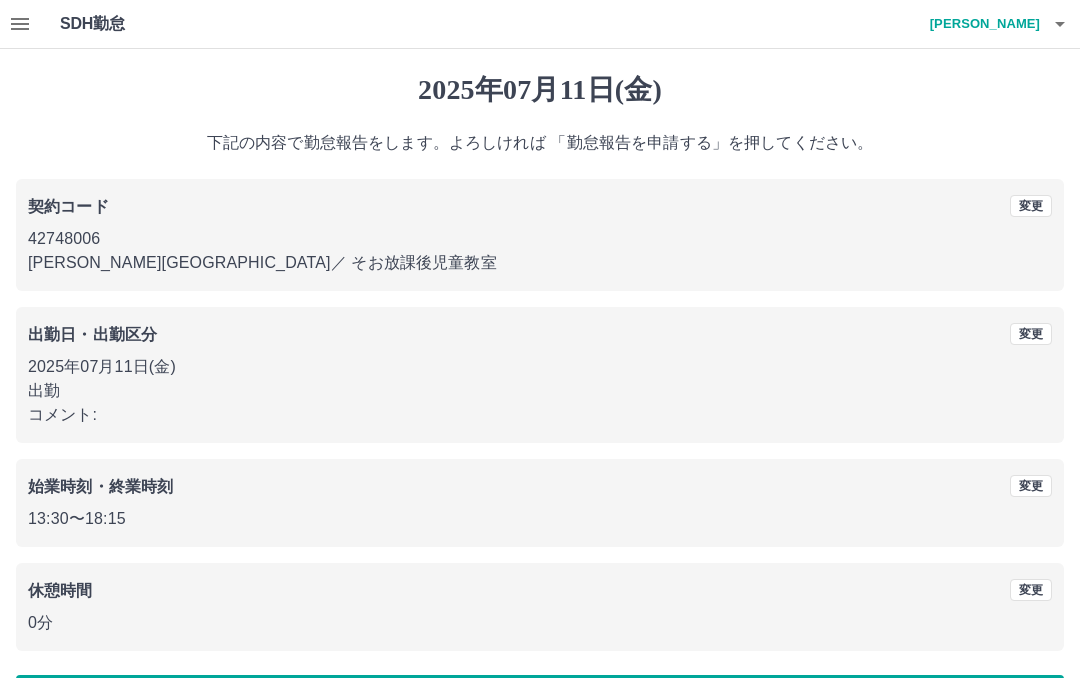 click 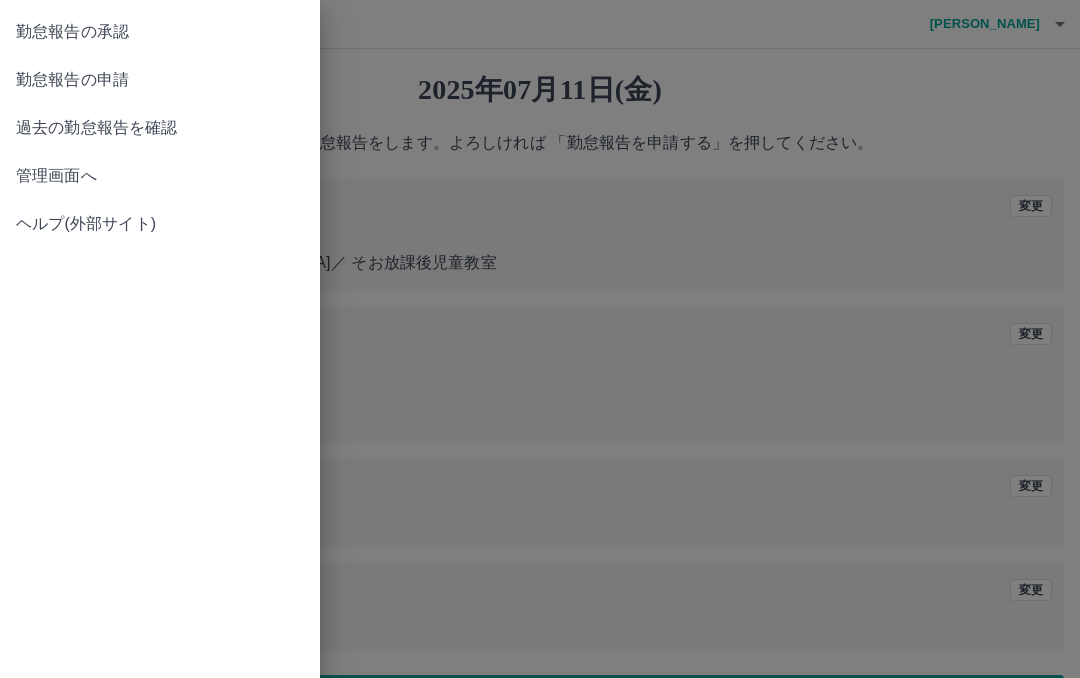 click on "勤怠報告の申請" at bounding box center [160, 80] 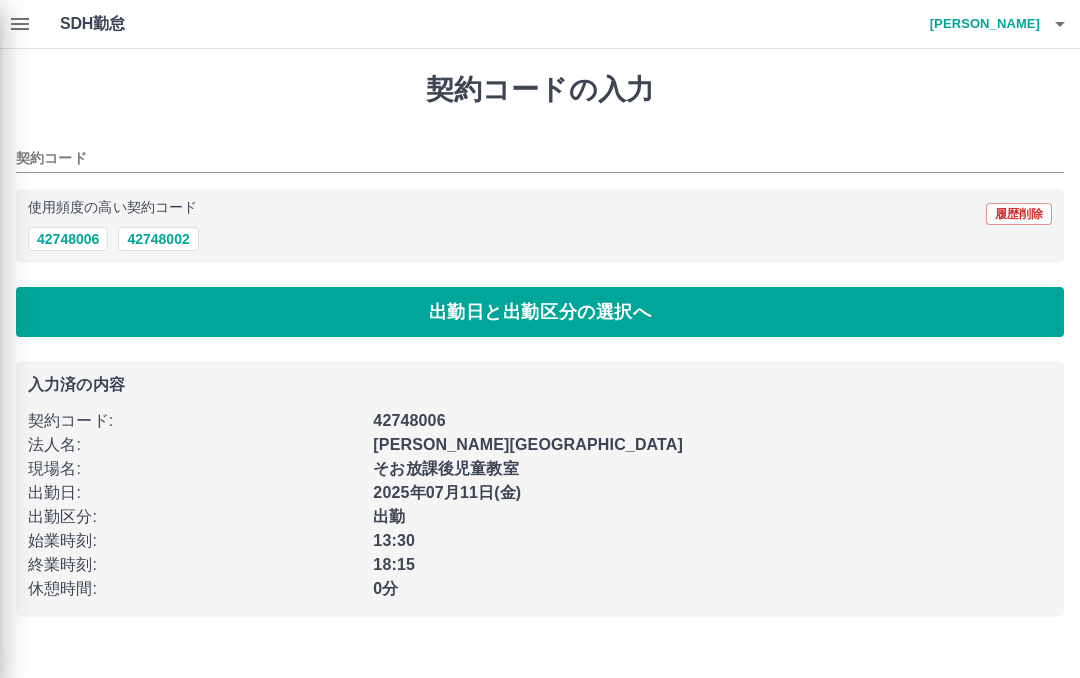 type on "********" 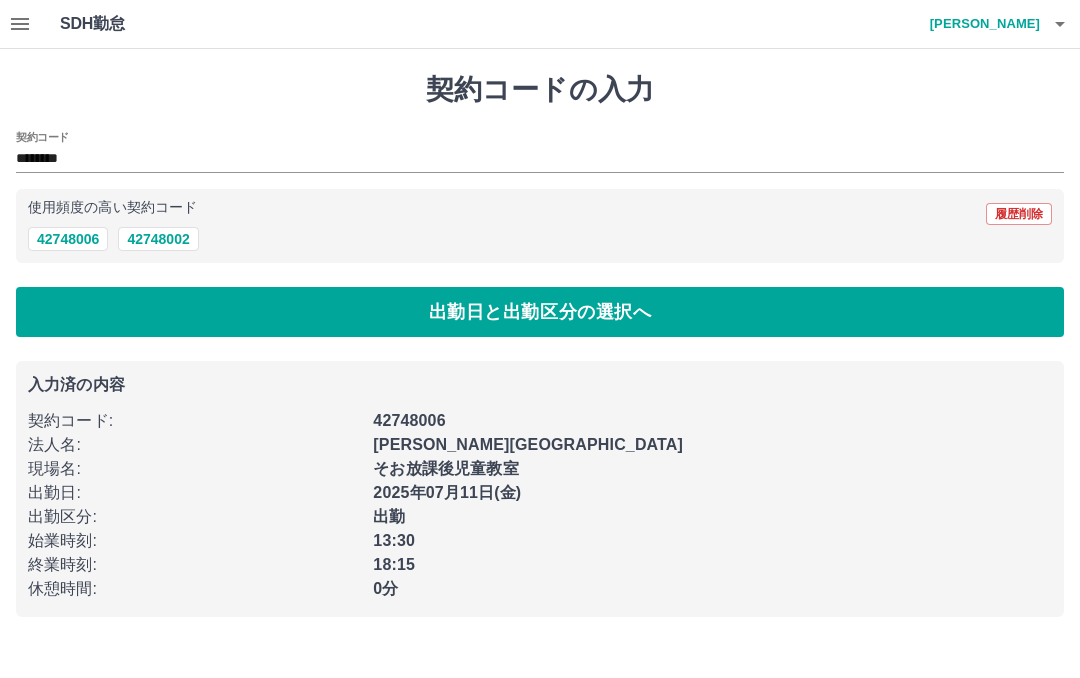 click 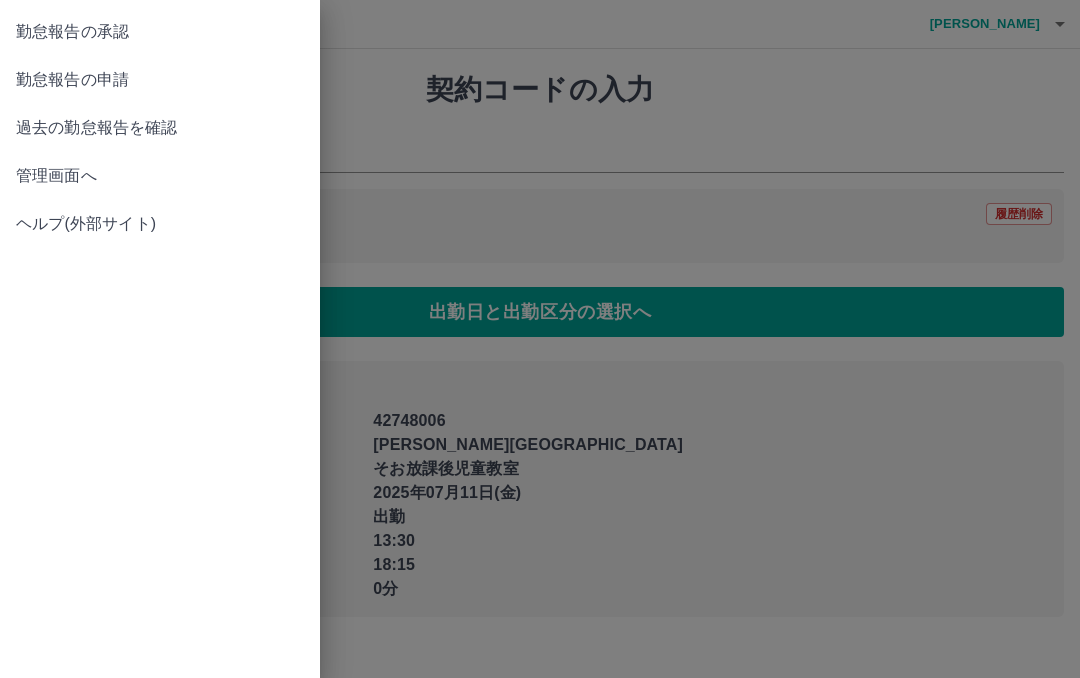 click on "勤怠報告の承認" at bounding box center [160, 32] 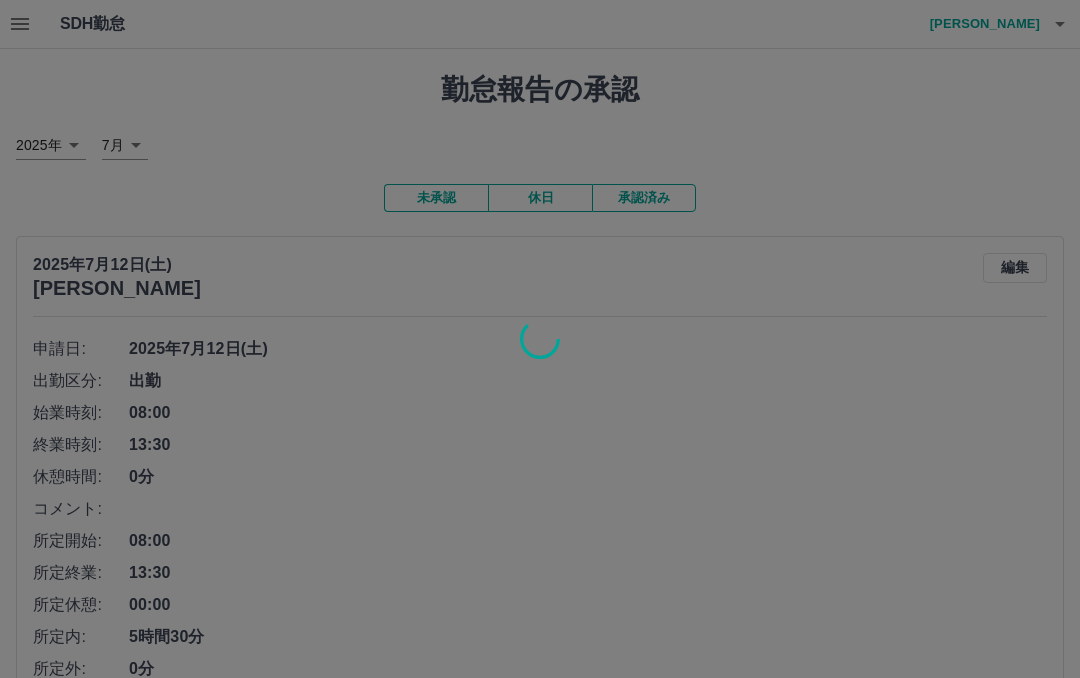click at bounding box center (540, 339) 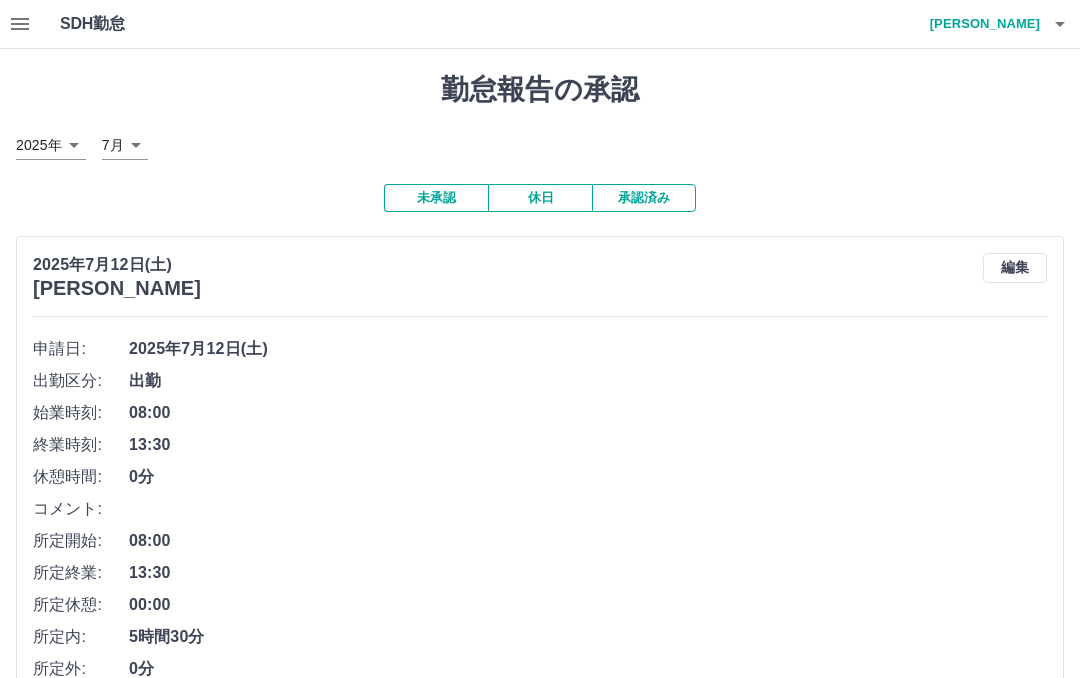 click on "承認済み" at bounding box center (644, 198) 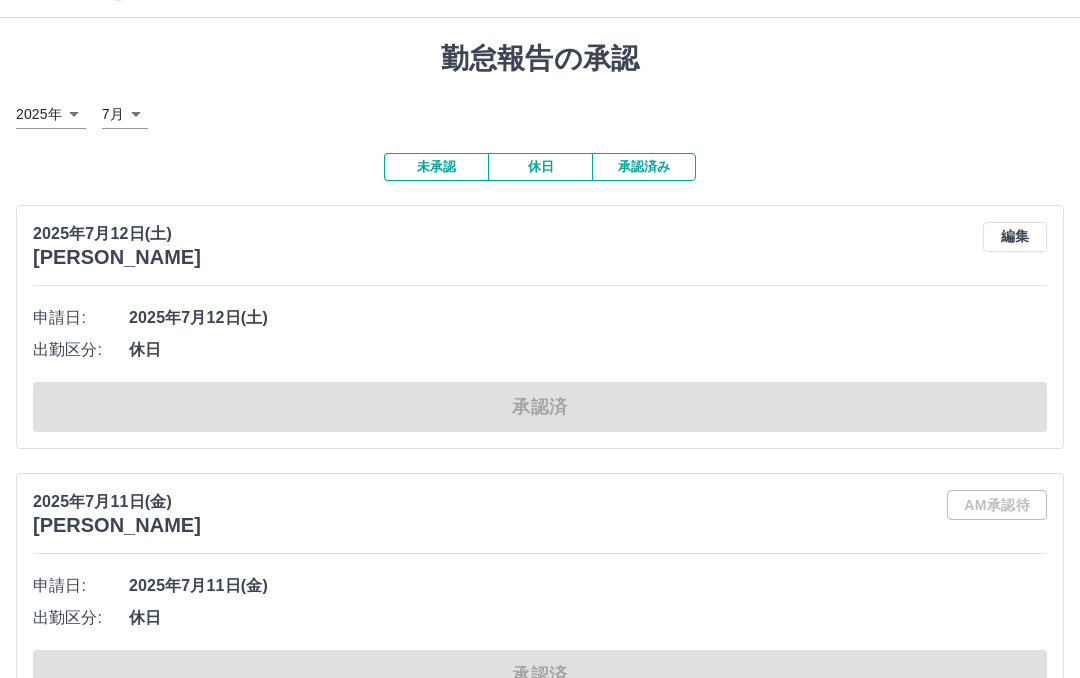 scroll, scrollTop: 0, scrollLeft: 0, axis: both 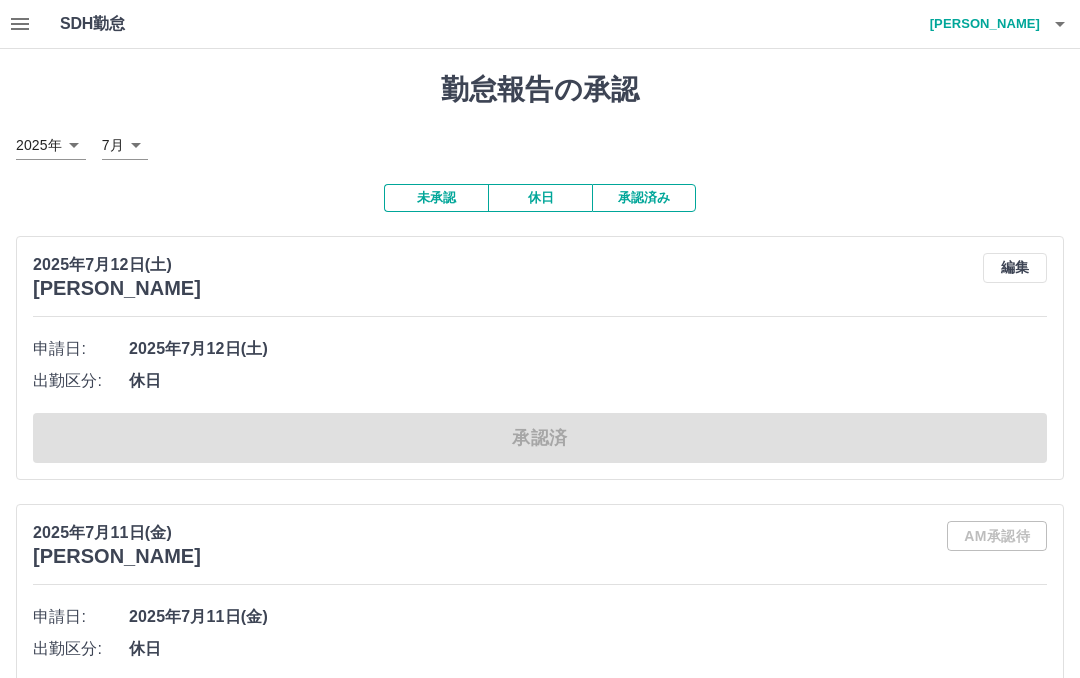click 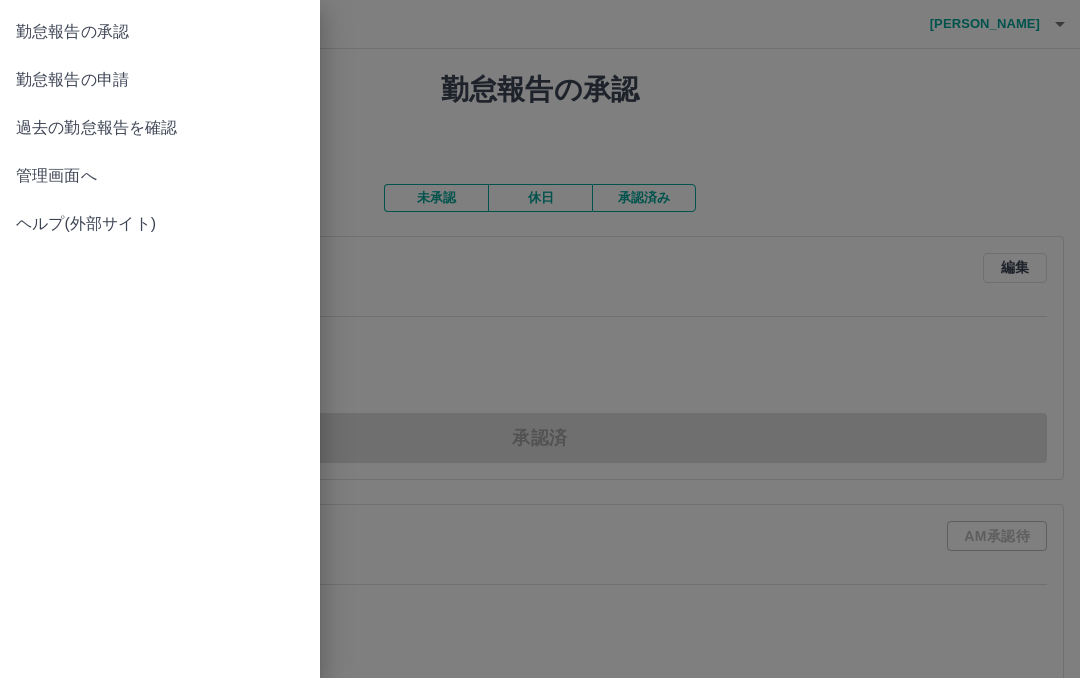click at bounding box center (540, 339) 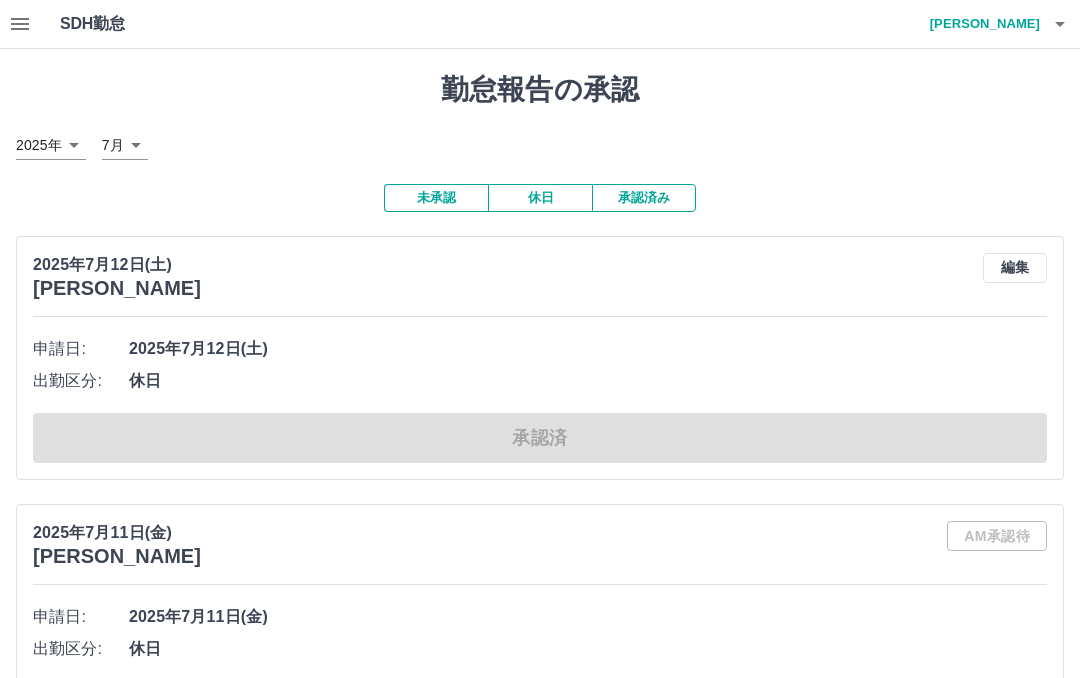 click on "未承認" at bounding box center [436, 198] 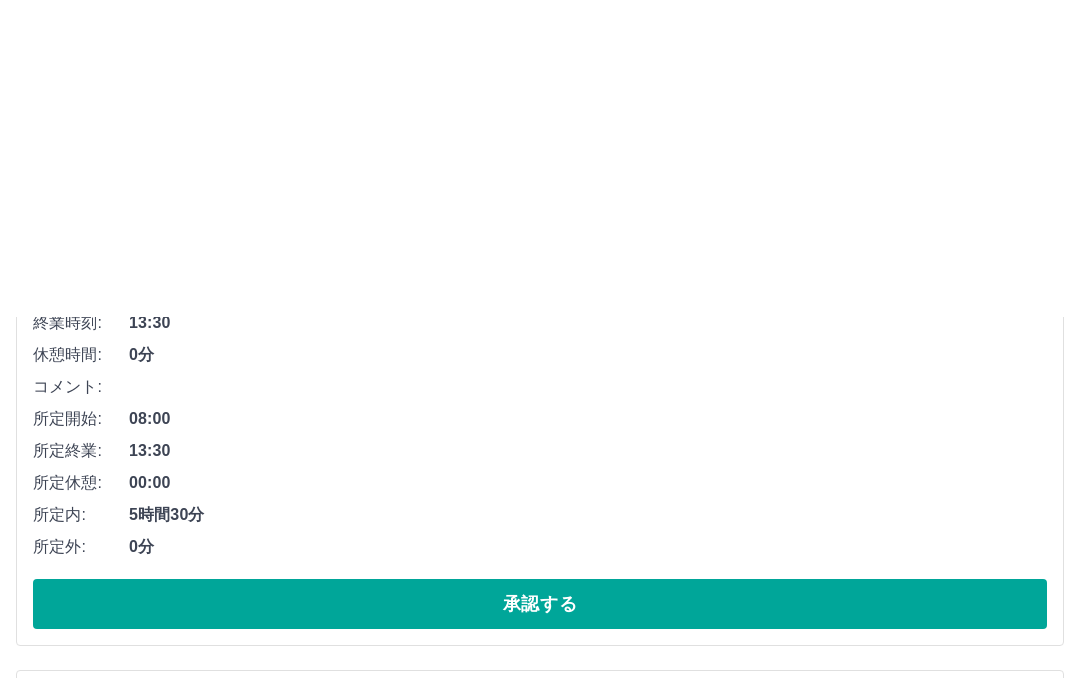 scroll, scrollTop: 0, scrollLeft: 0, axis: both 